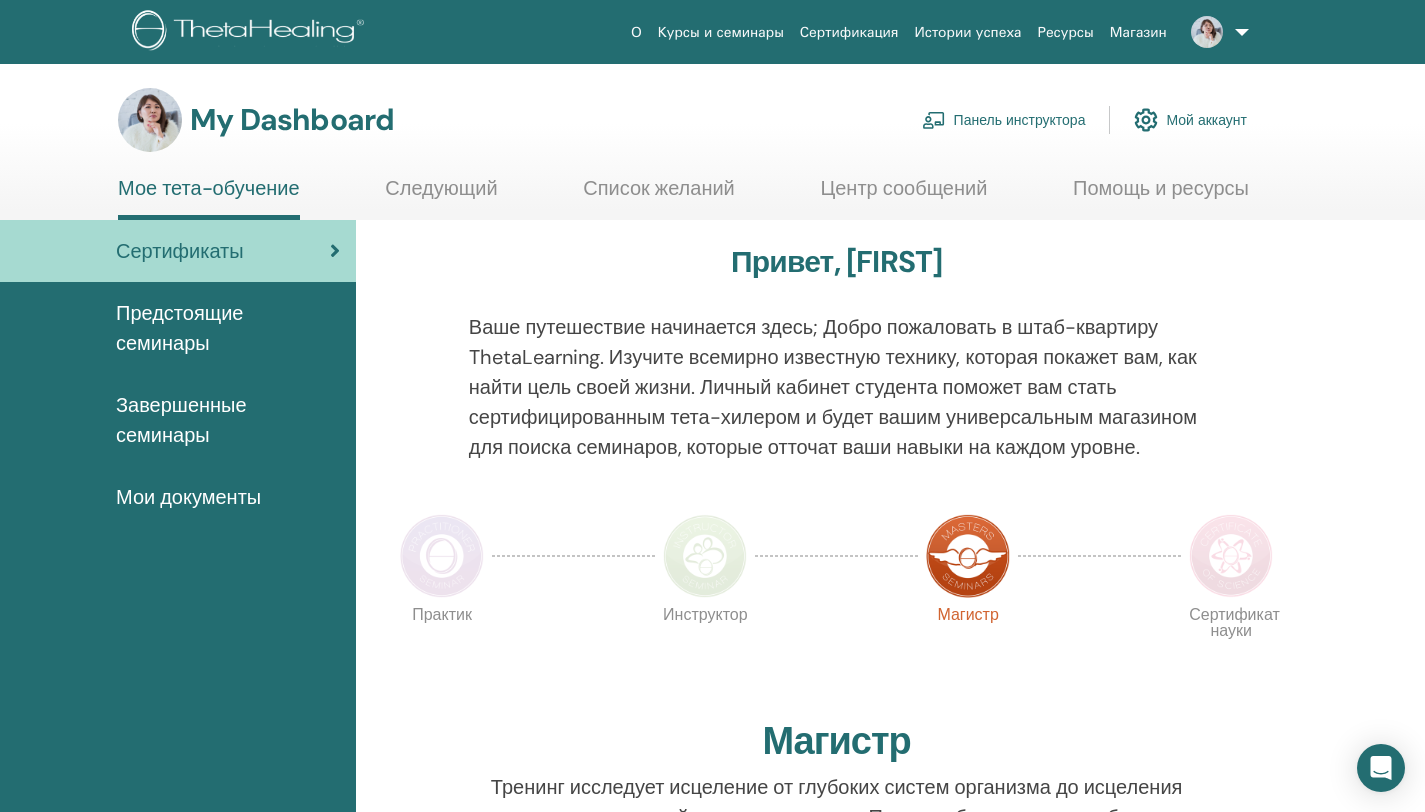 scroll, scrollTop: 0, scrollLeft: 0, axis: both 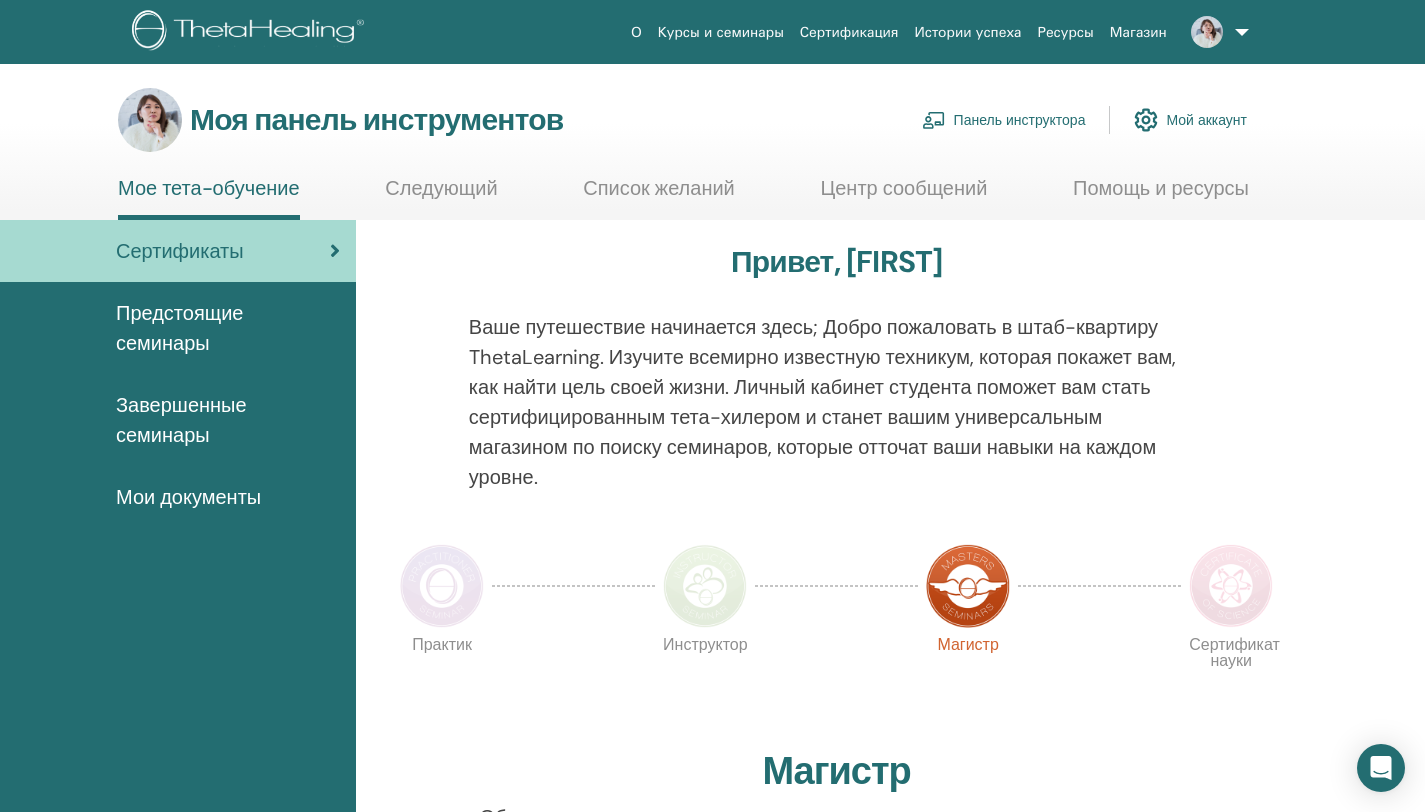 click on "Панель инструктора" at bounding box center (1020, 121) 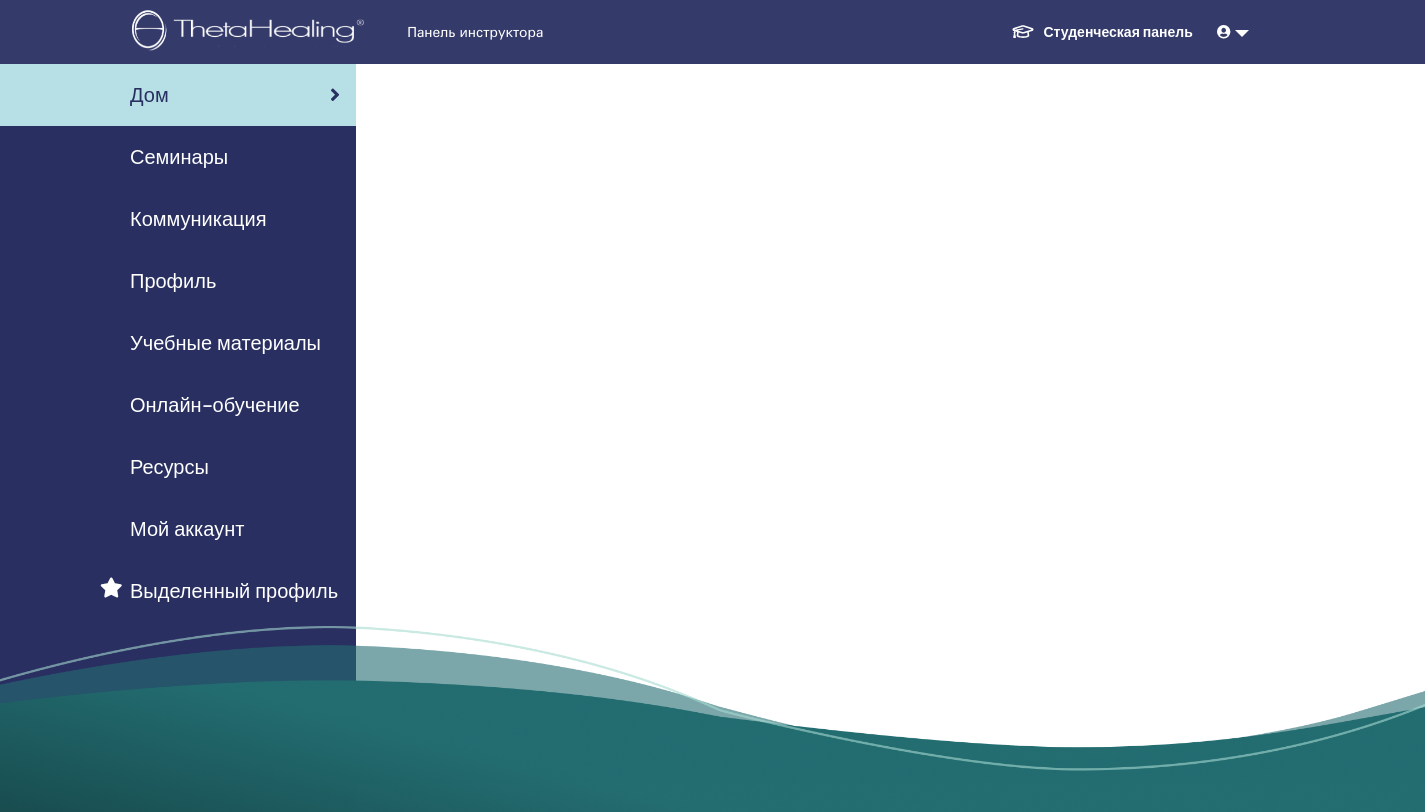 scroll, scrollTop: 0, scrollLeft: 0, axis: both 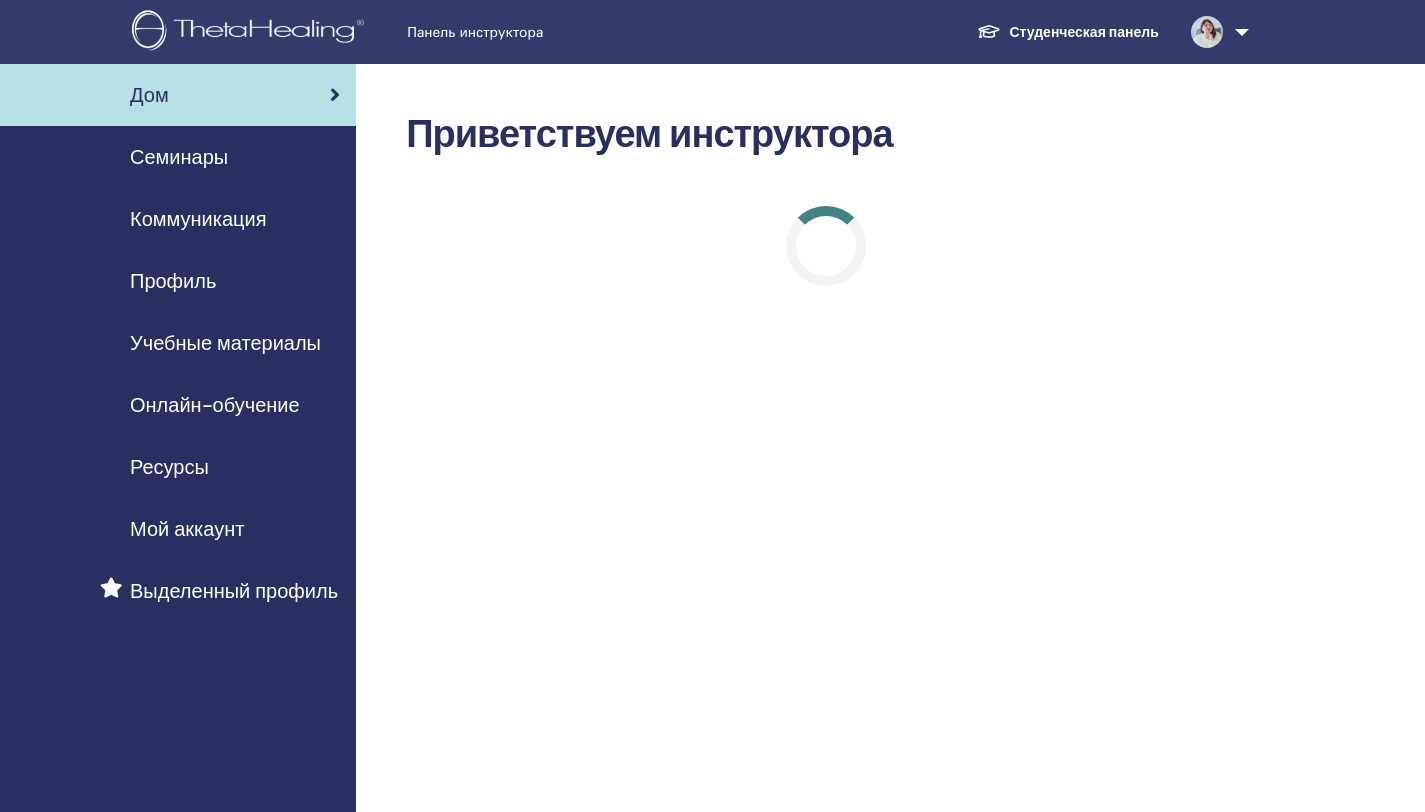 click on "Семинары" at bounding box center (179, 157) 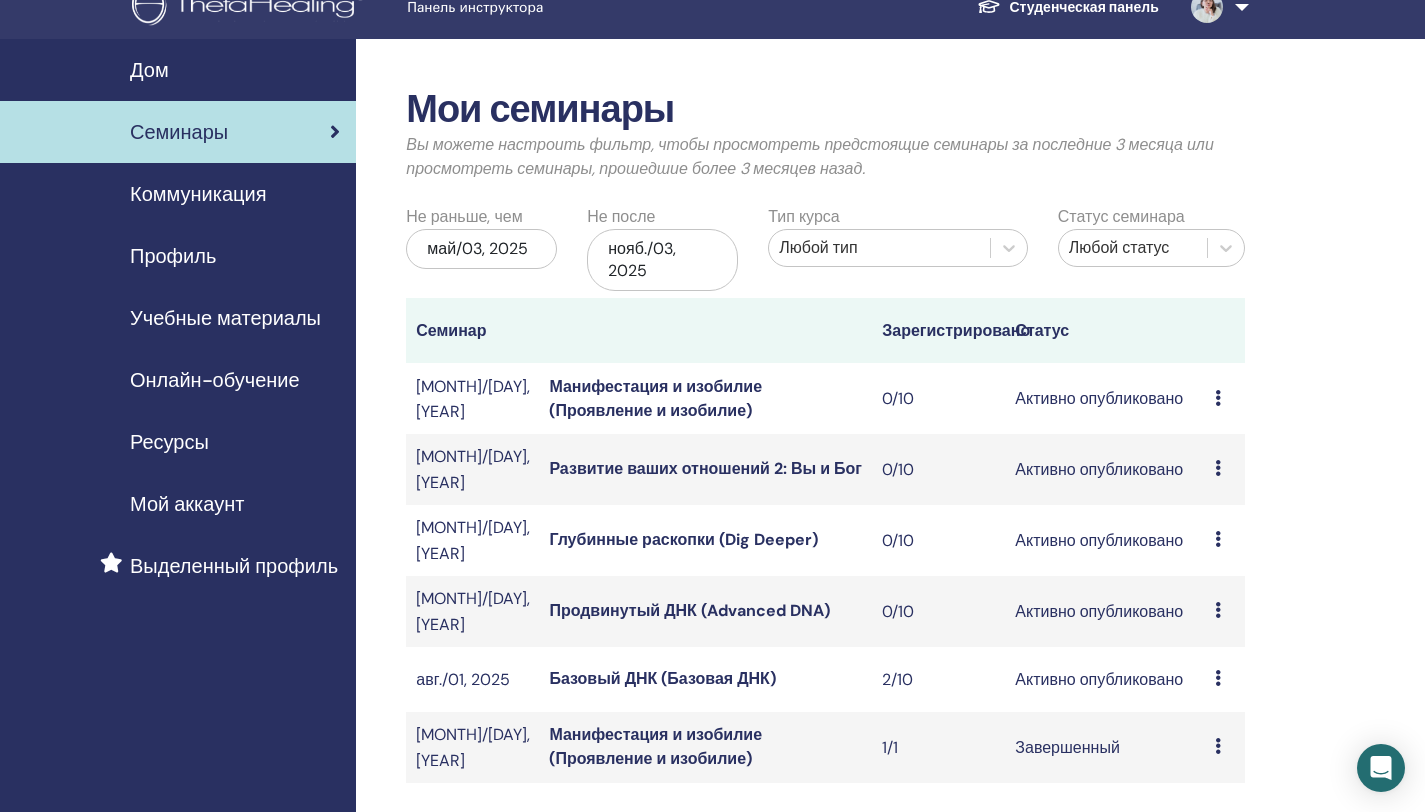 scroll, scrollTop: 25, scrollLeft: 0, axis: vertical 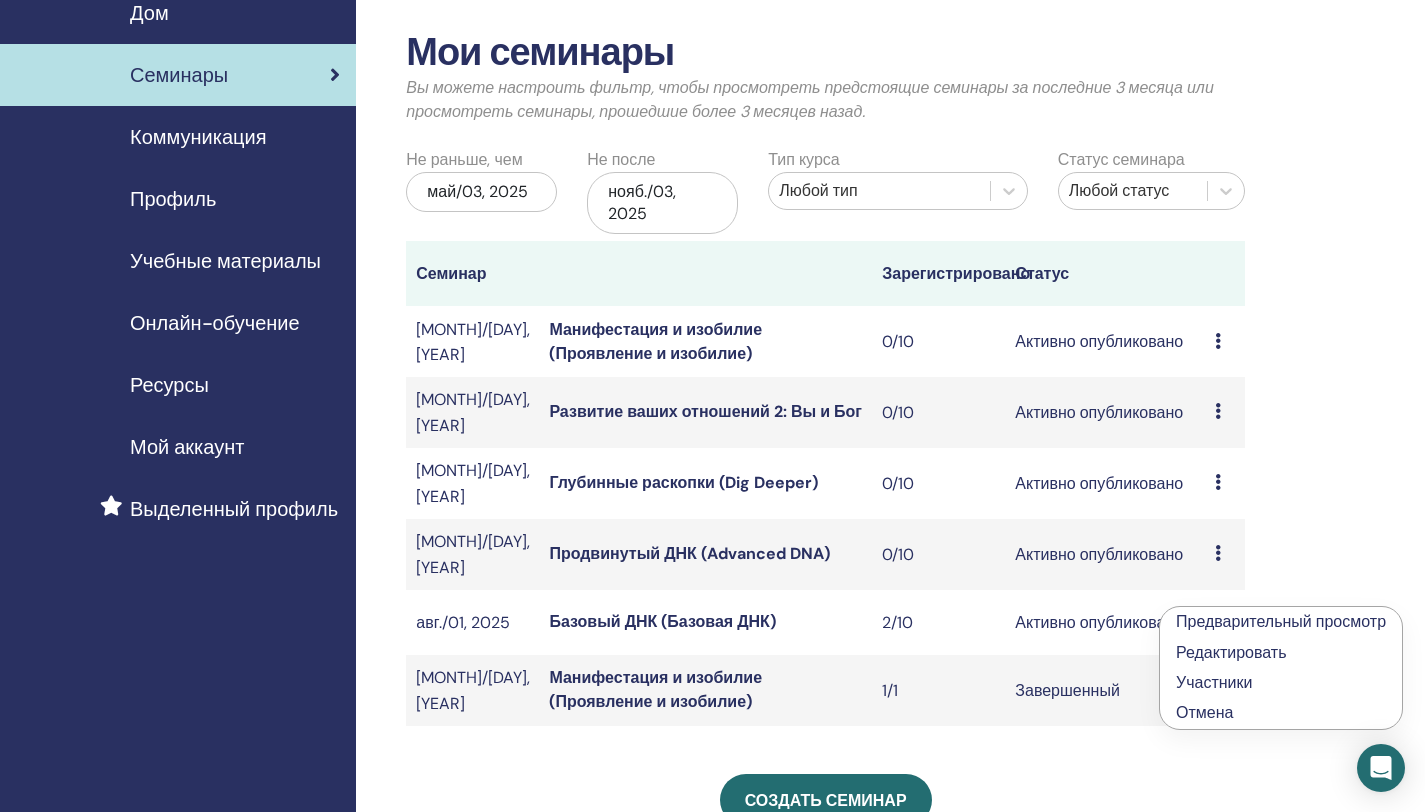 click on "Редактировать" at bounding box center (1231, 652) 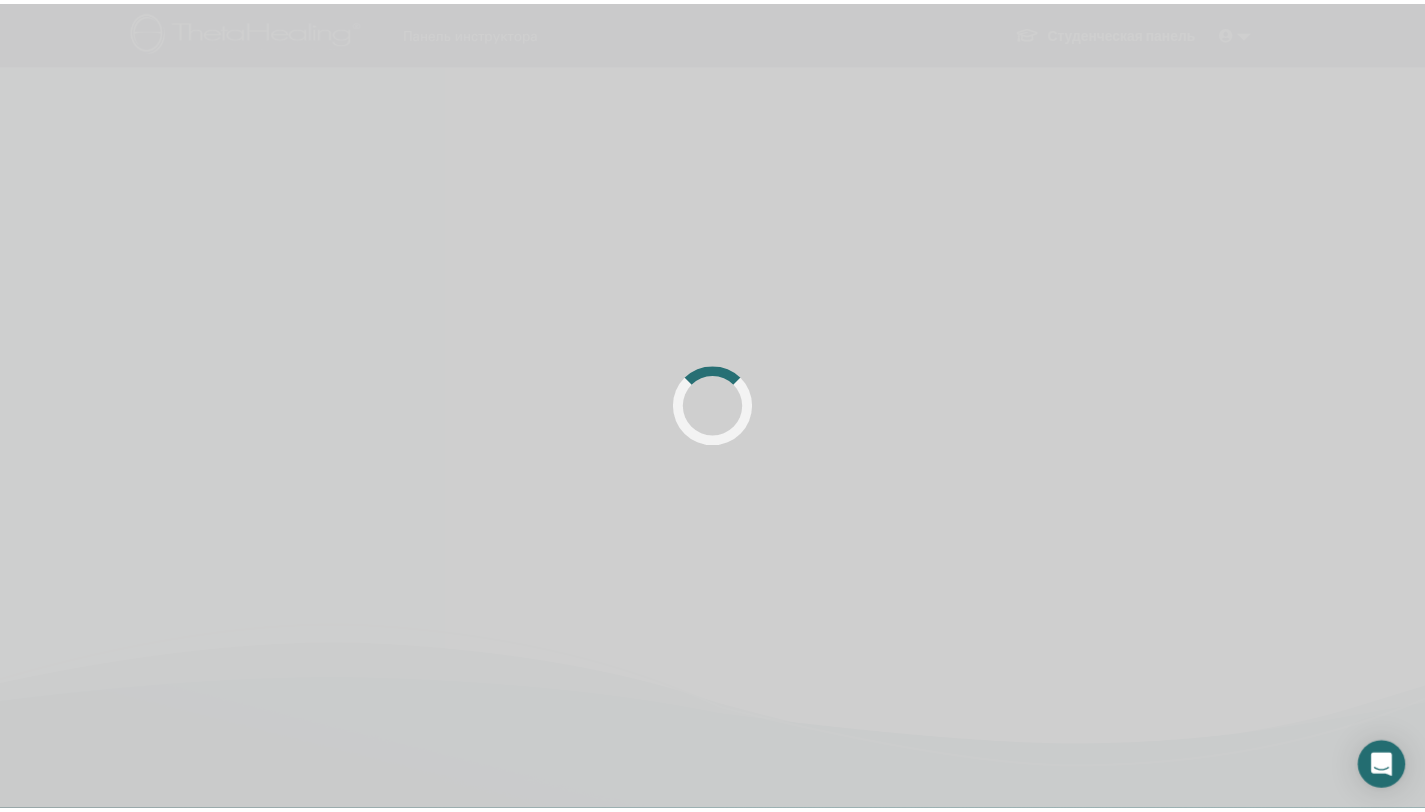 scroll, scrollTop: 0, scrollLeft: 0, axis: both 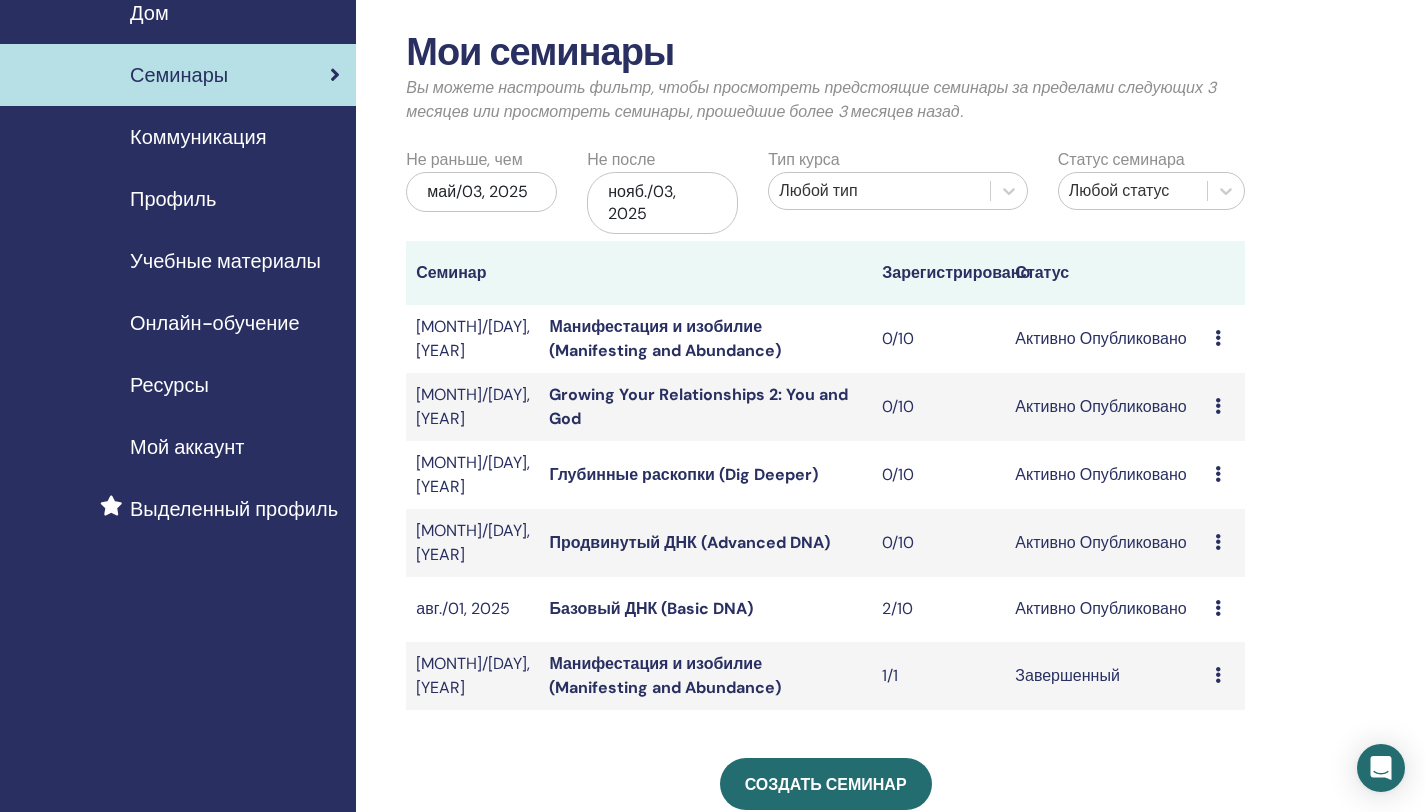 click on "Статус" at bounding box center [1105, 273] 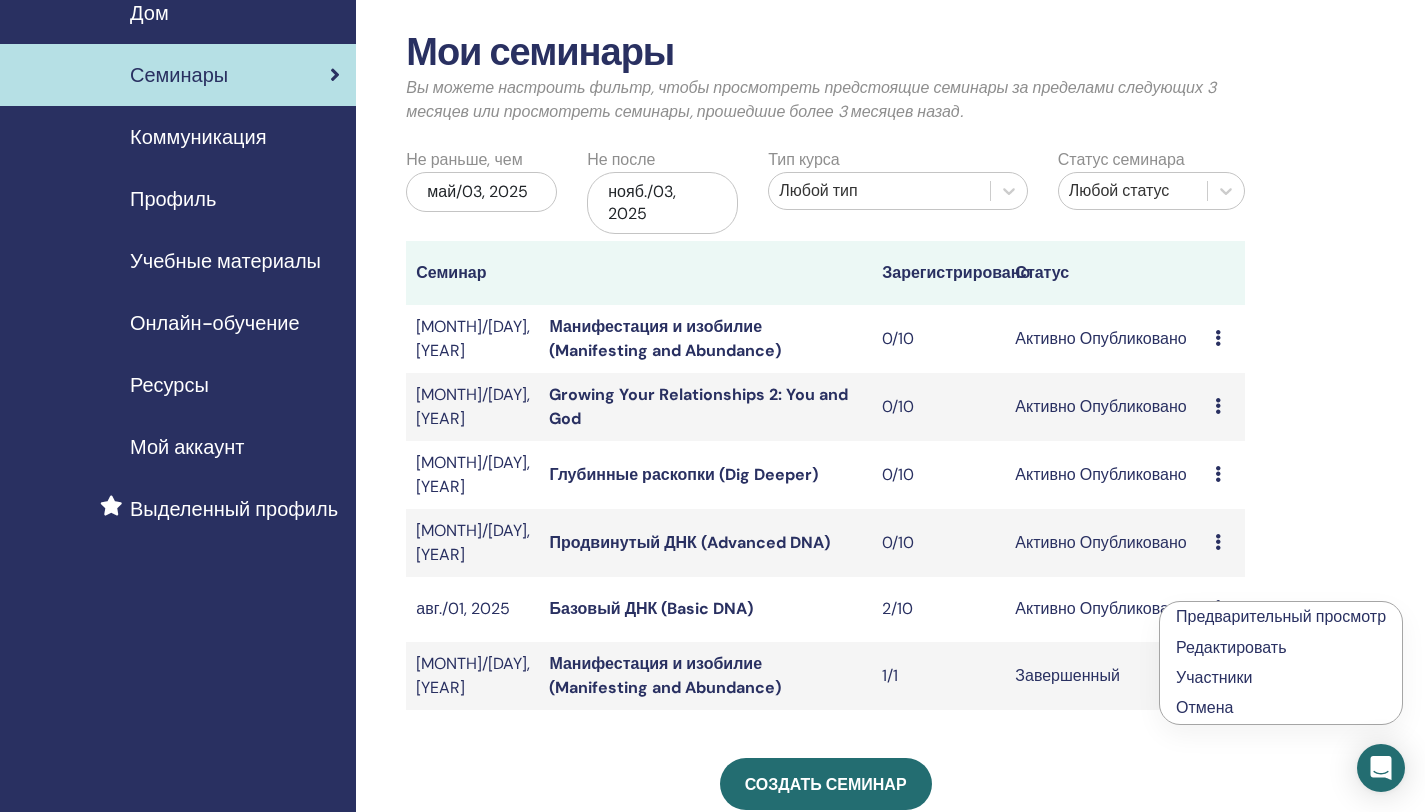 click on "Активно Опубликовано" at bounding box center (1105, 609) 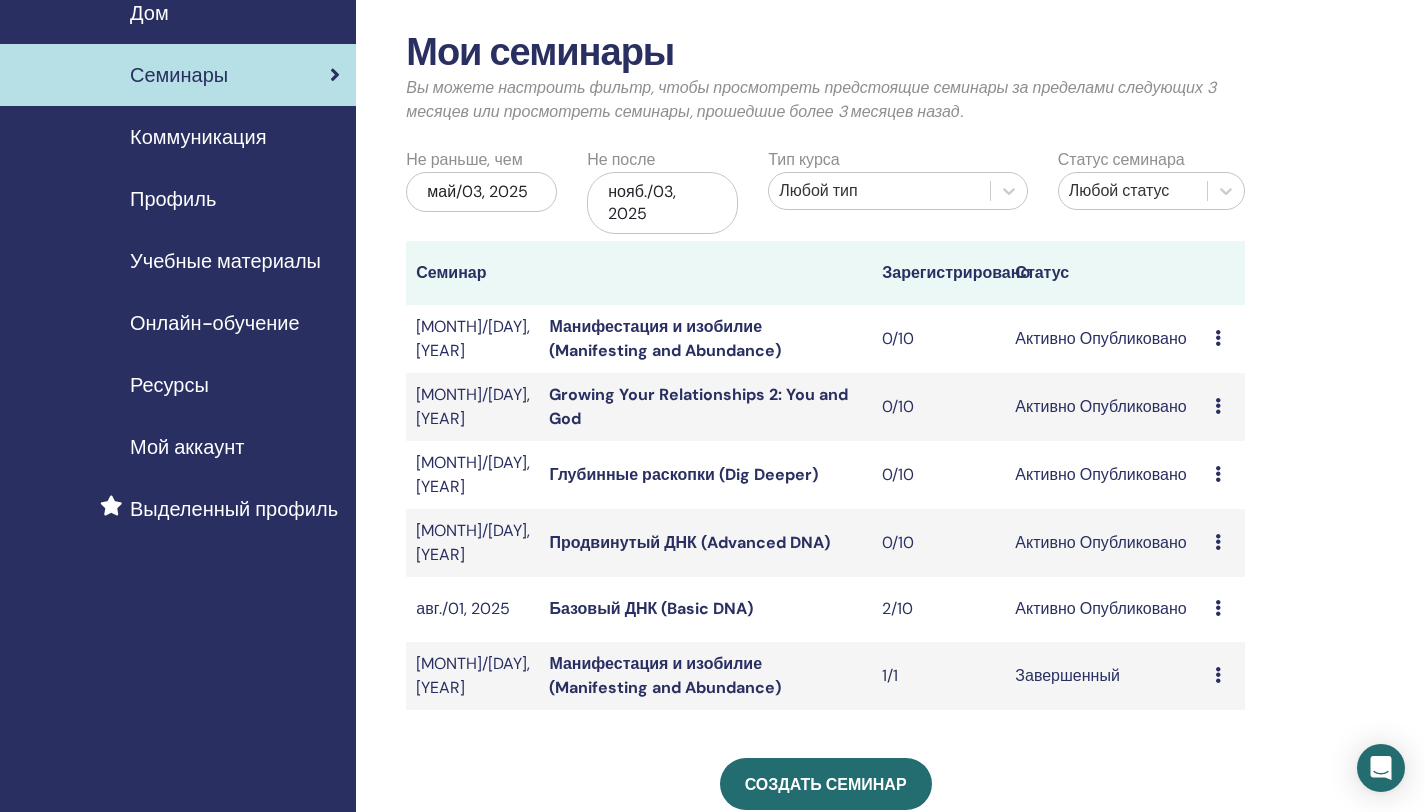 click on "Базовый ДНК (Basic DNA)" at bounding box center (651, 608) 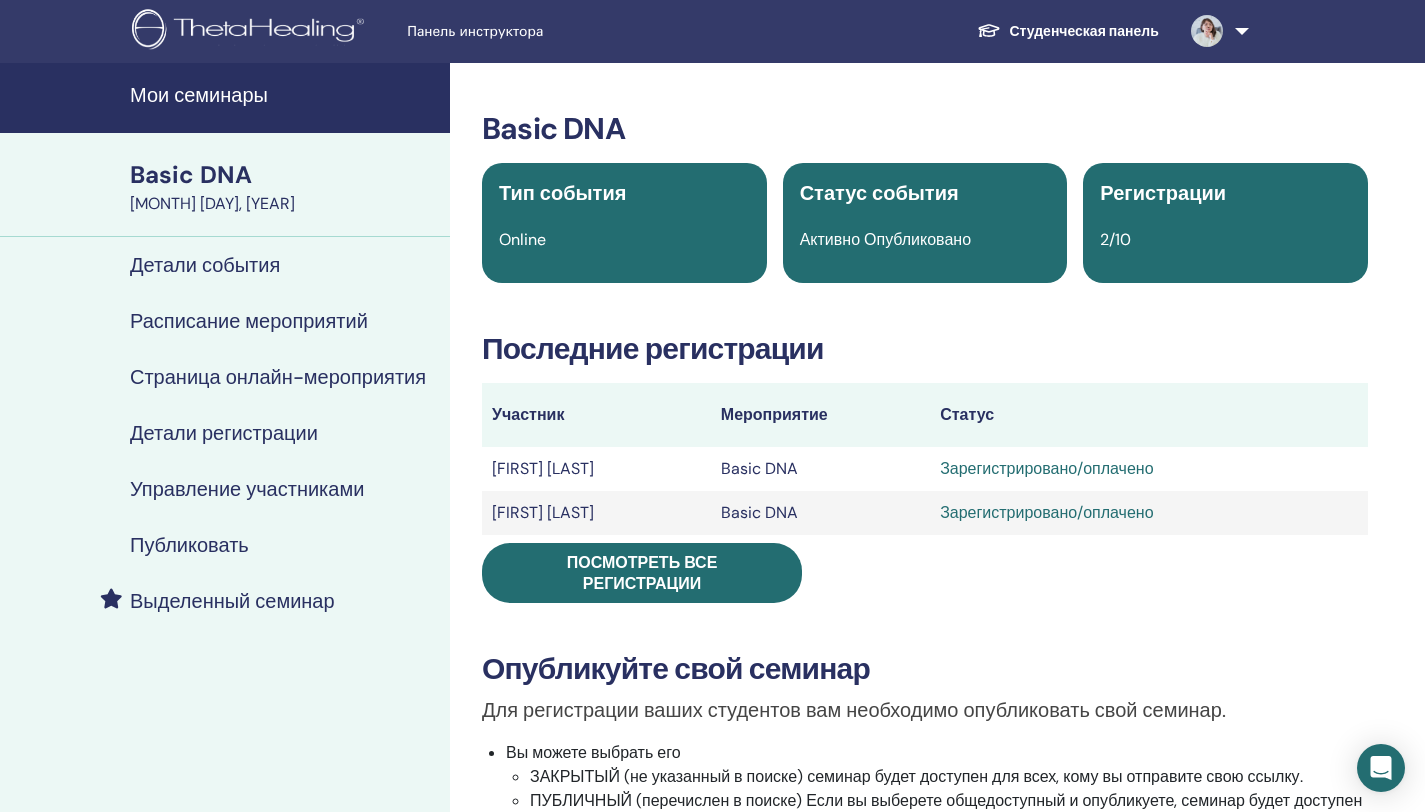 scroll, scrollTop: 0, scrollLeft: 0, axis: both 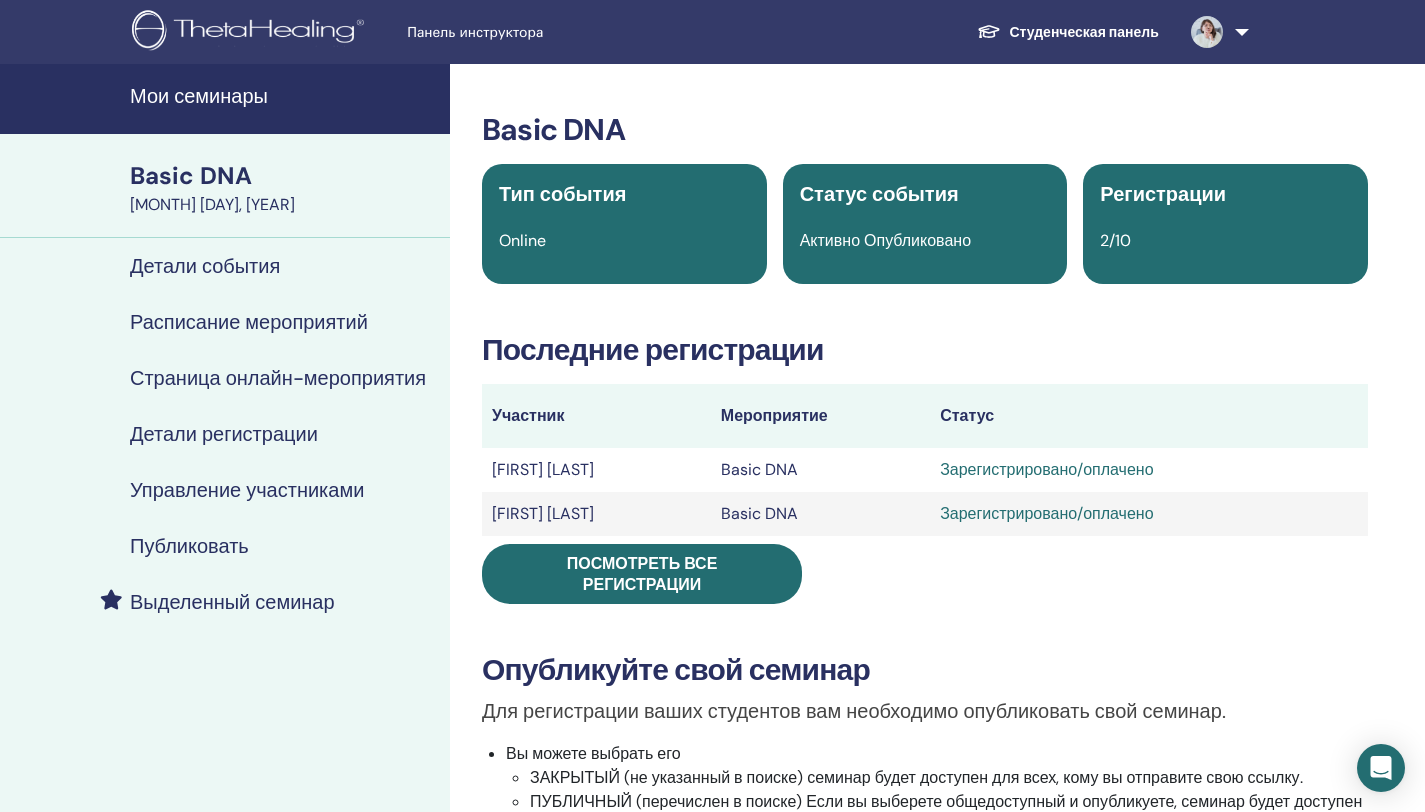 click on "Детали события" at bounding box center [205, 266] 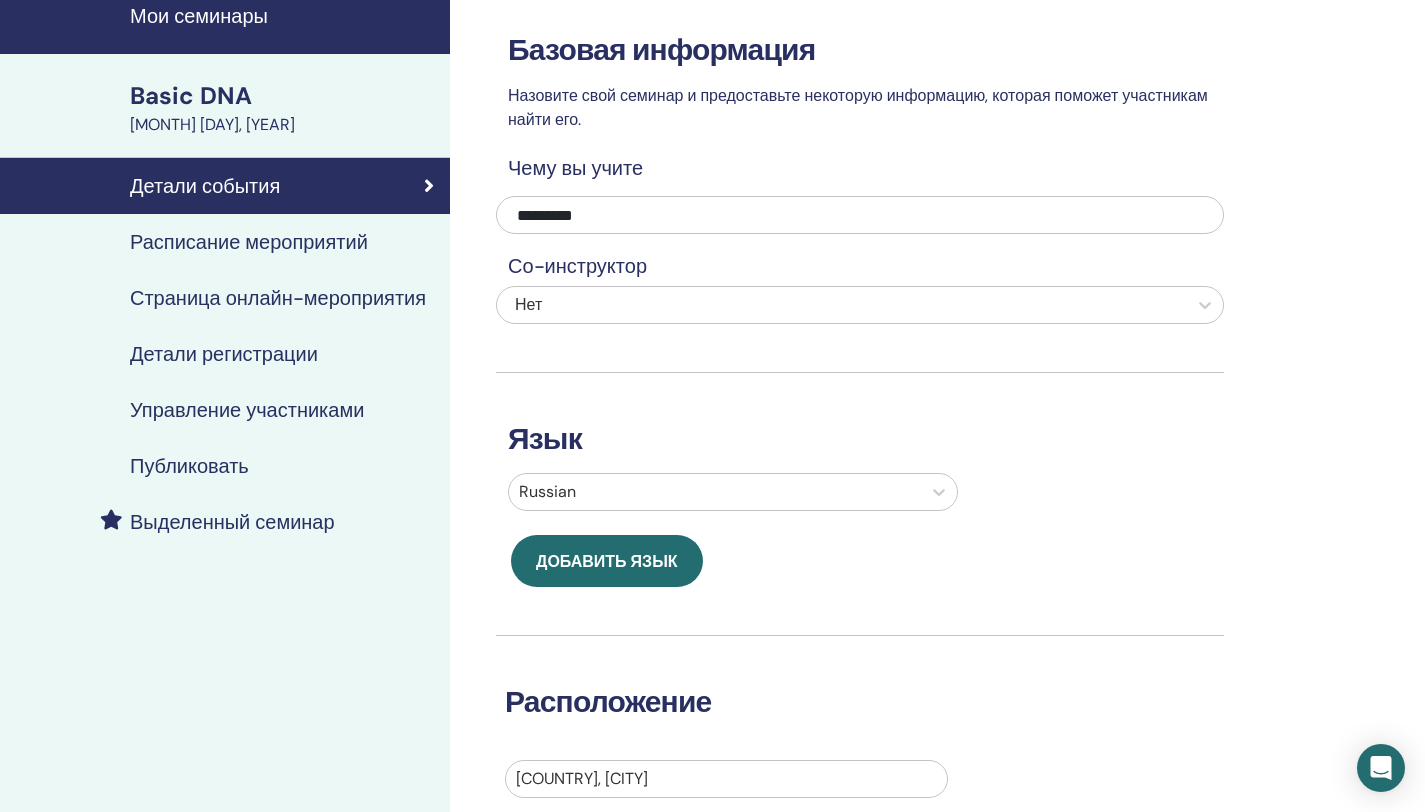 scroll, scrollTop: 173, scrollLeft: 0, axis: vertical 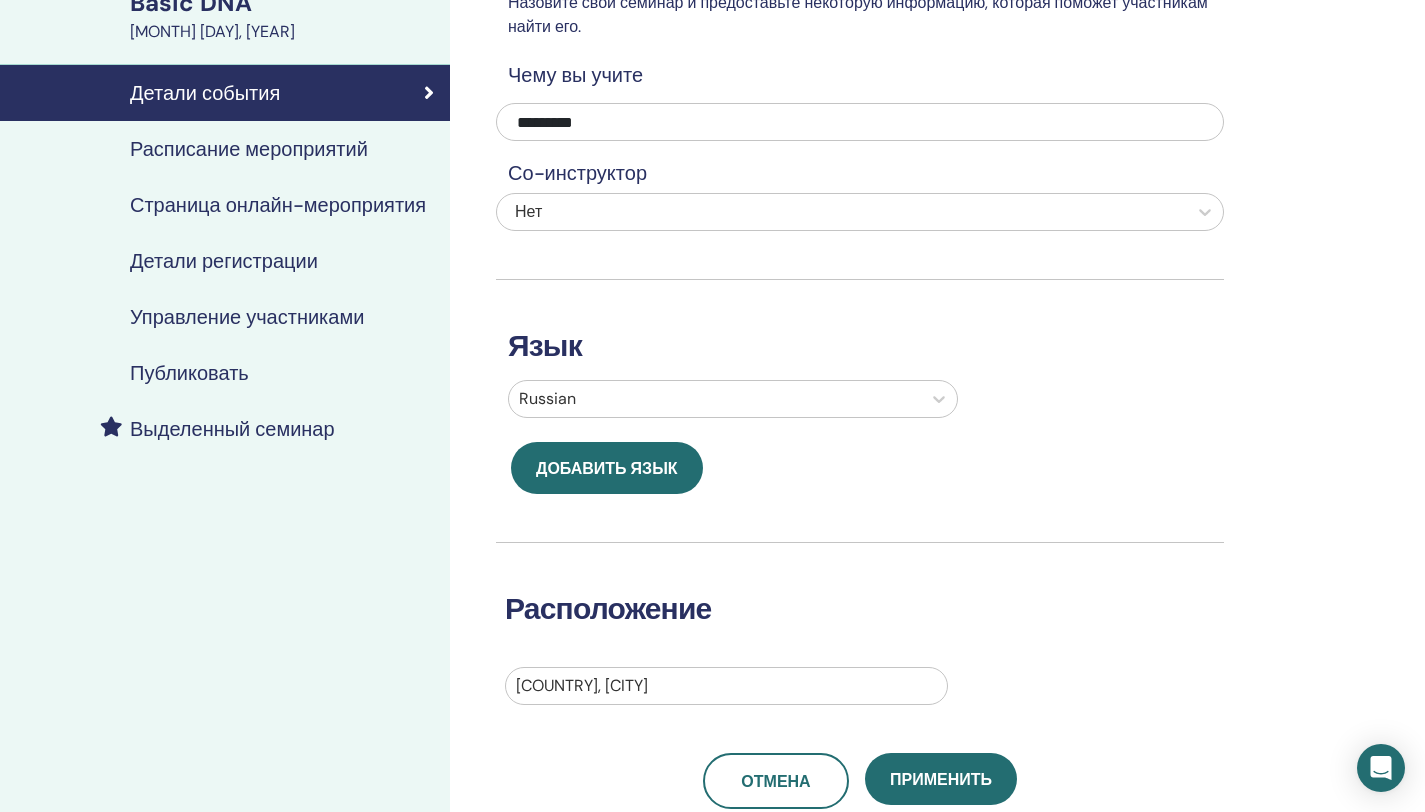 click on "Детали регистрации" at bounding box center [224, 261] 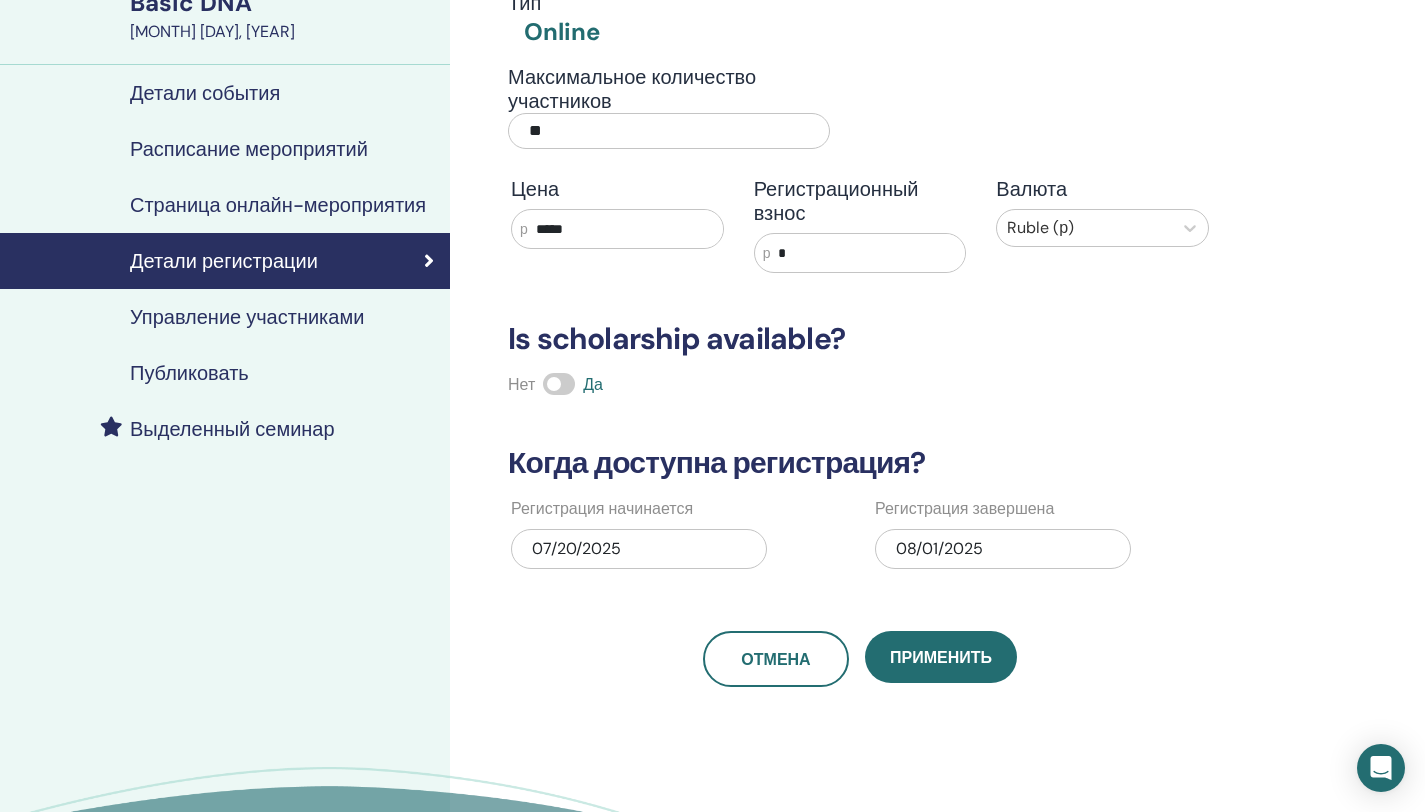 click on "Управление участниками" at bounding box center (247, 317) 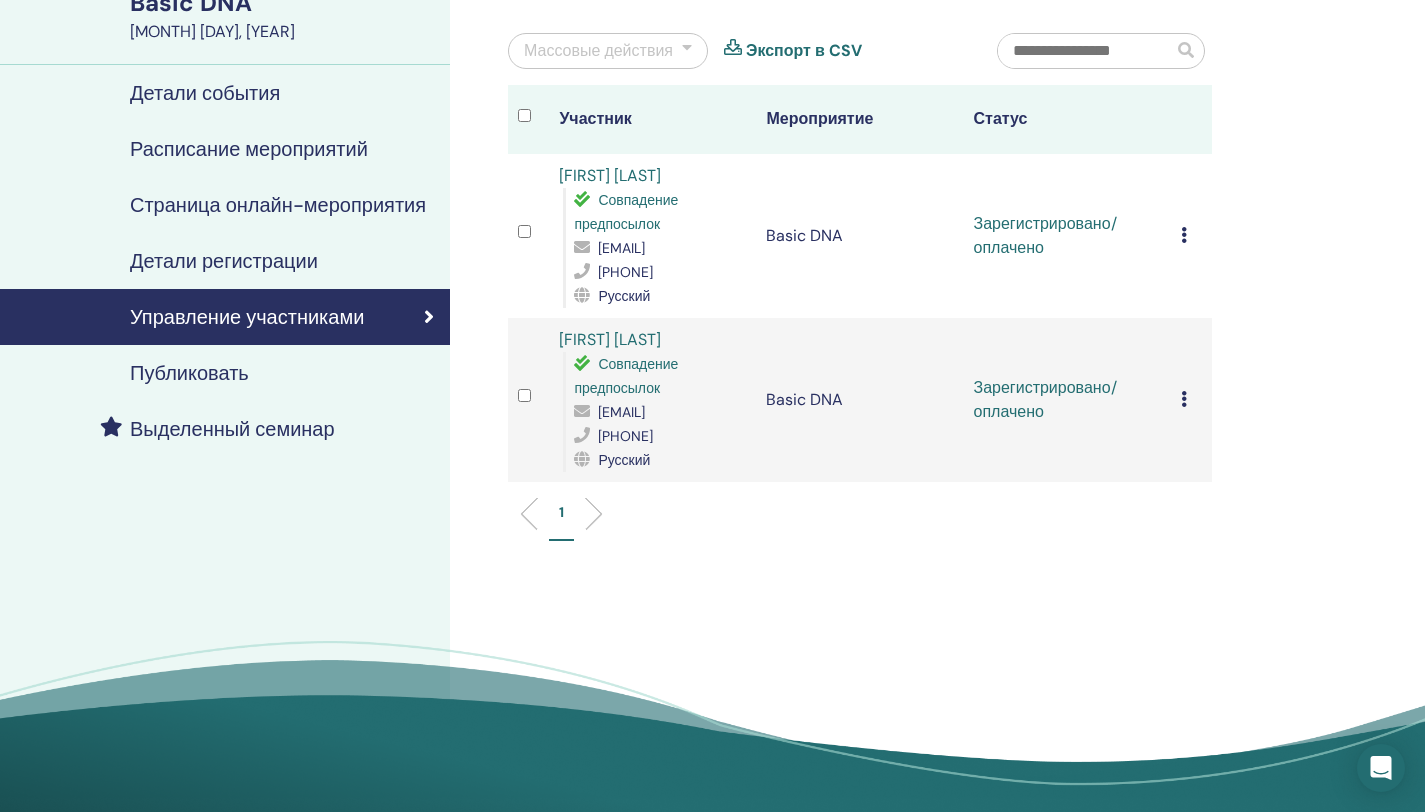 click at bounding box center (1184, 235) 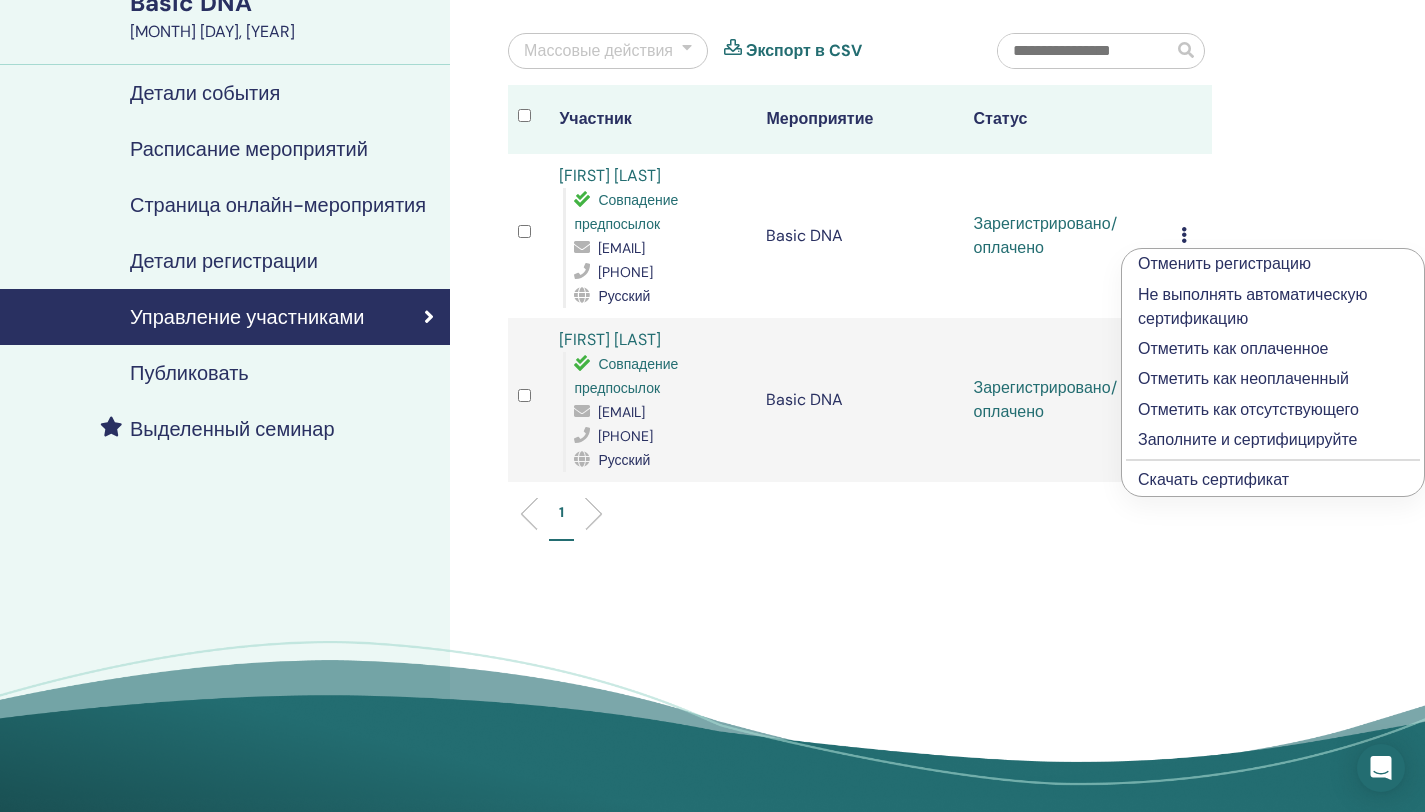 click on "Заполните и сертифицируйте" at bounding box center [1273, 440] 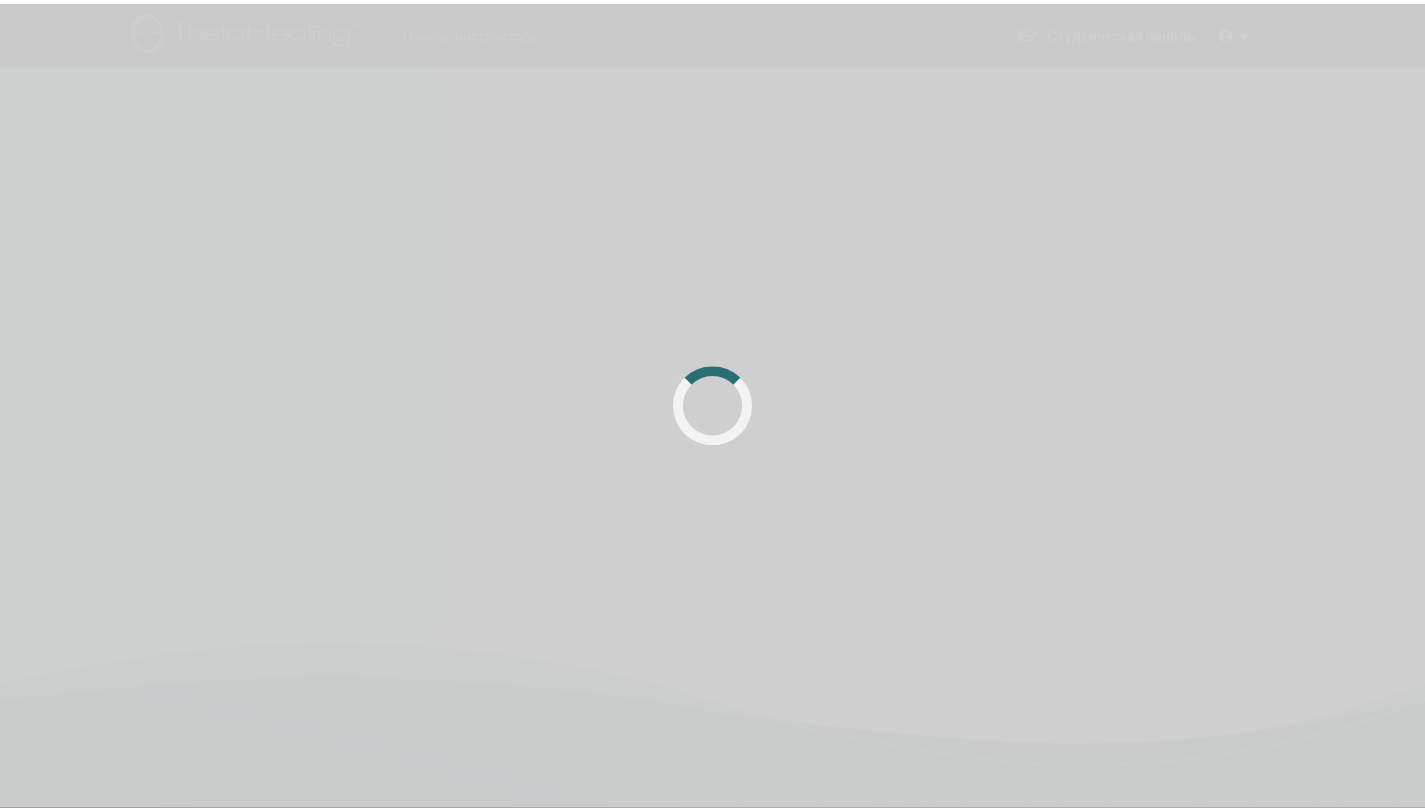 scroll, scrollTop: 173, scrollLeft: 0, axis: vertical 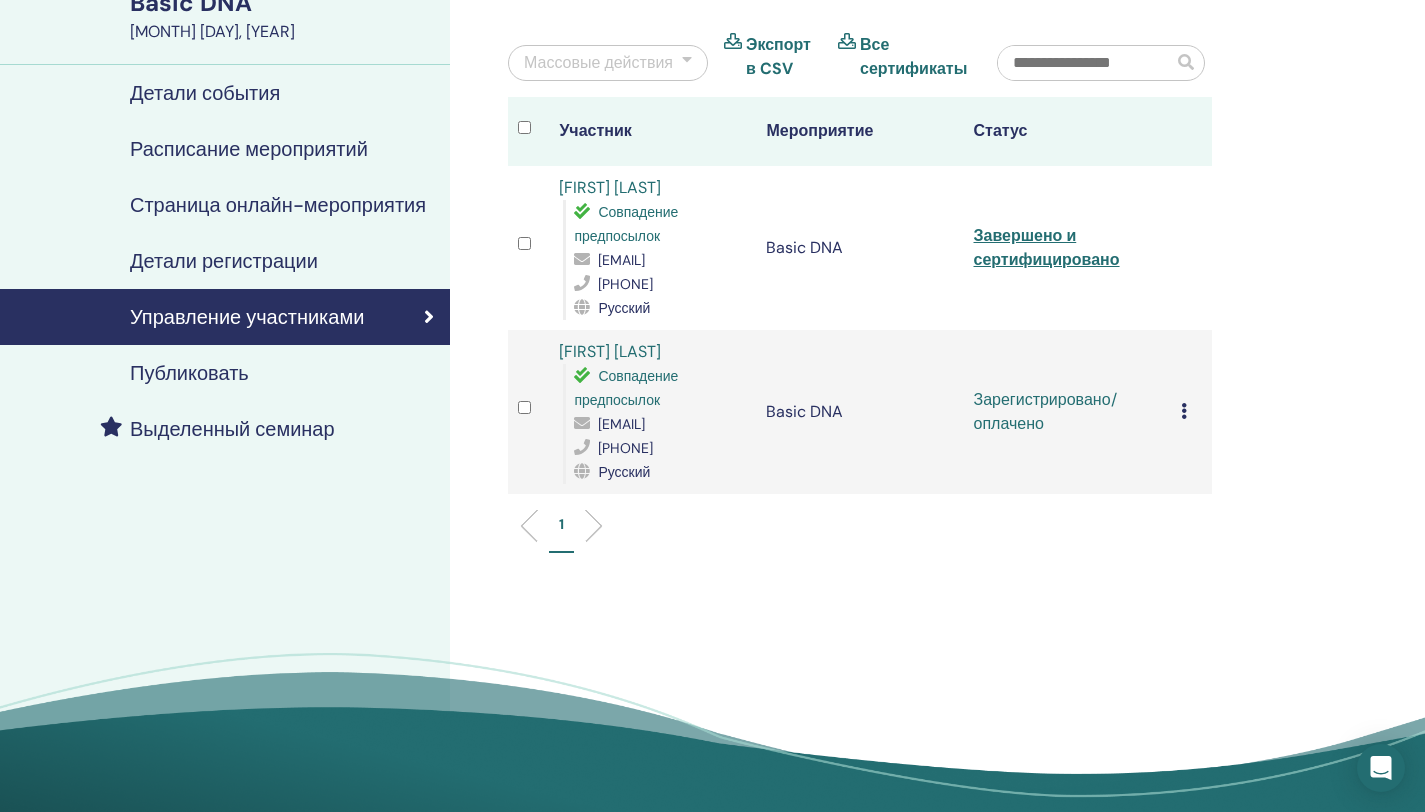 click on "Отменить регистрацию Не выполнять автоматическую сертификацию Отметить как оплаченное Отметить как неоплаченный Отметить как отсутствующего Заполните и сертифицируйте Скачать сертификат" at bounding box center [1191, 412] 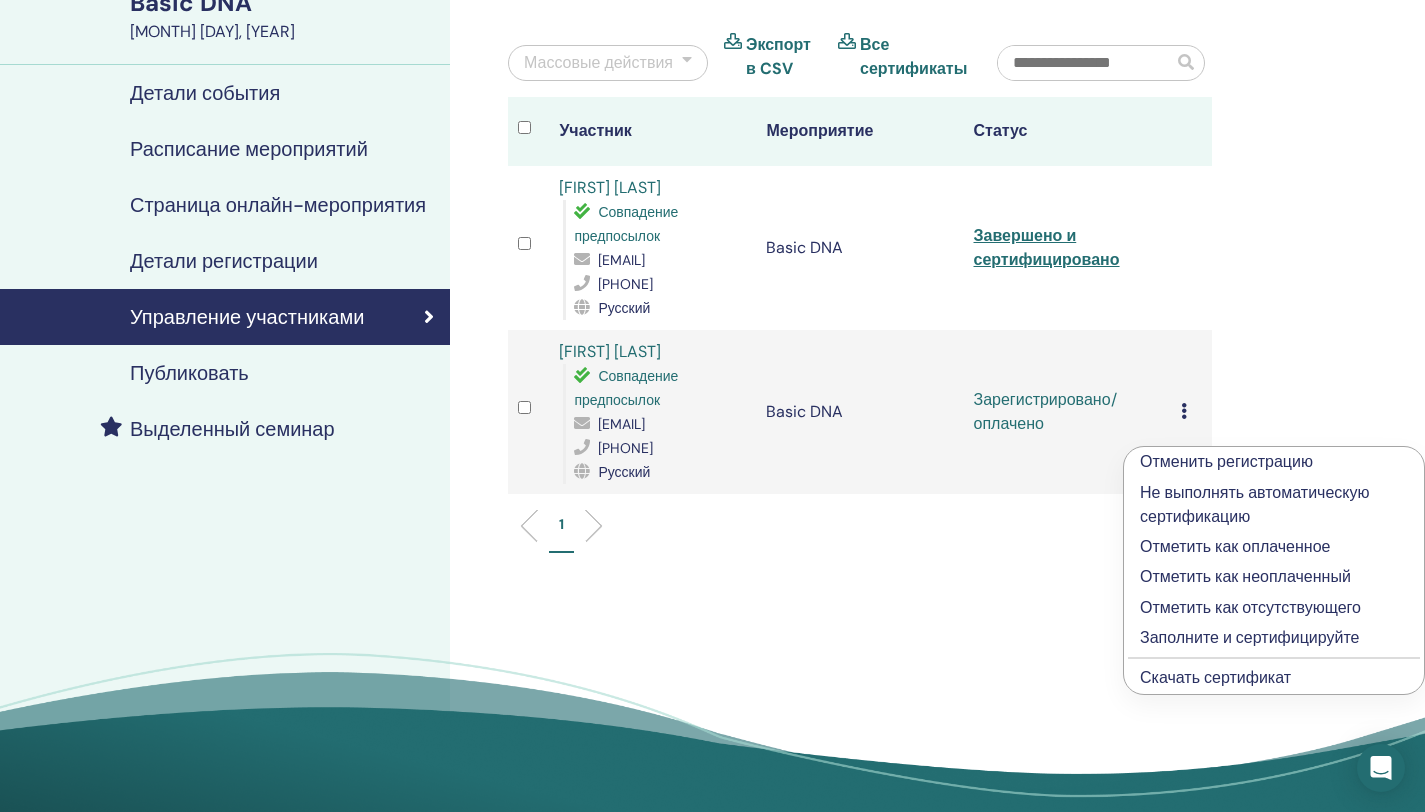 click on "Заполните и сертифицируйте" at bounding box center (1274, 638) 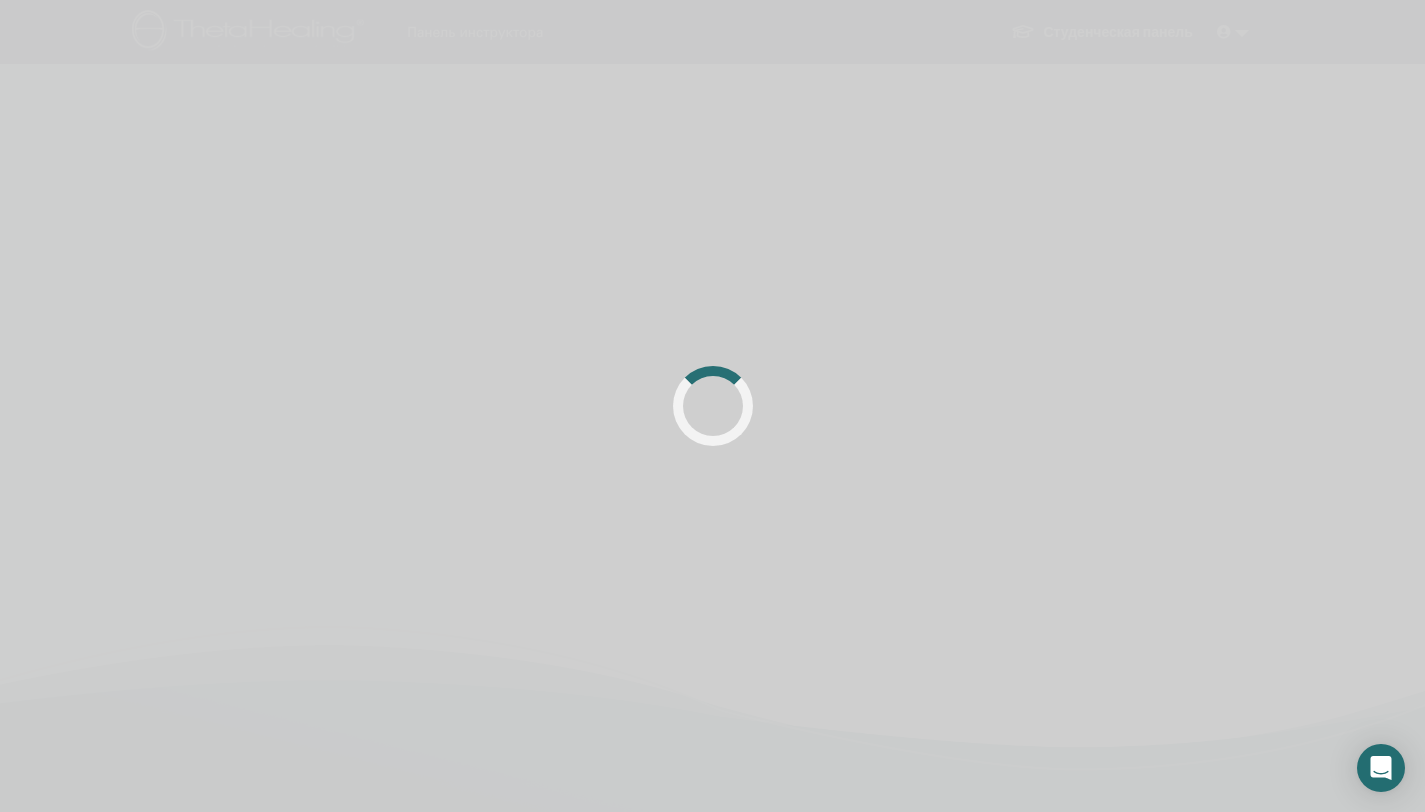 scroll, scrollTop: 173, scrollLeft: 0, axis: vertical 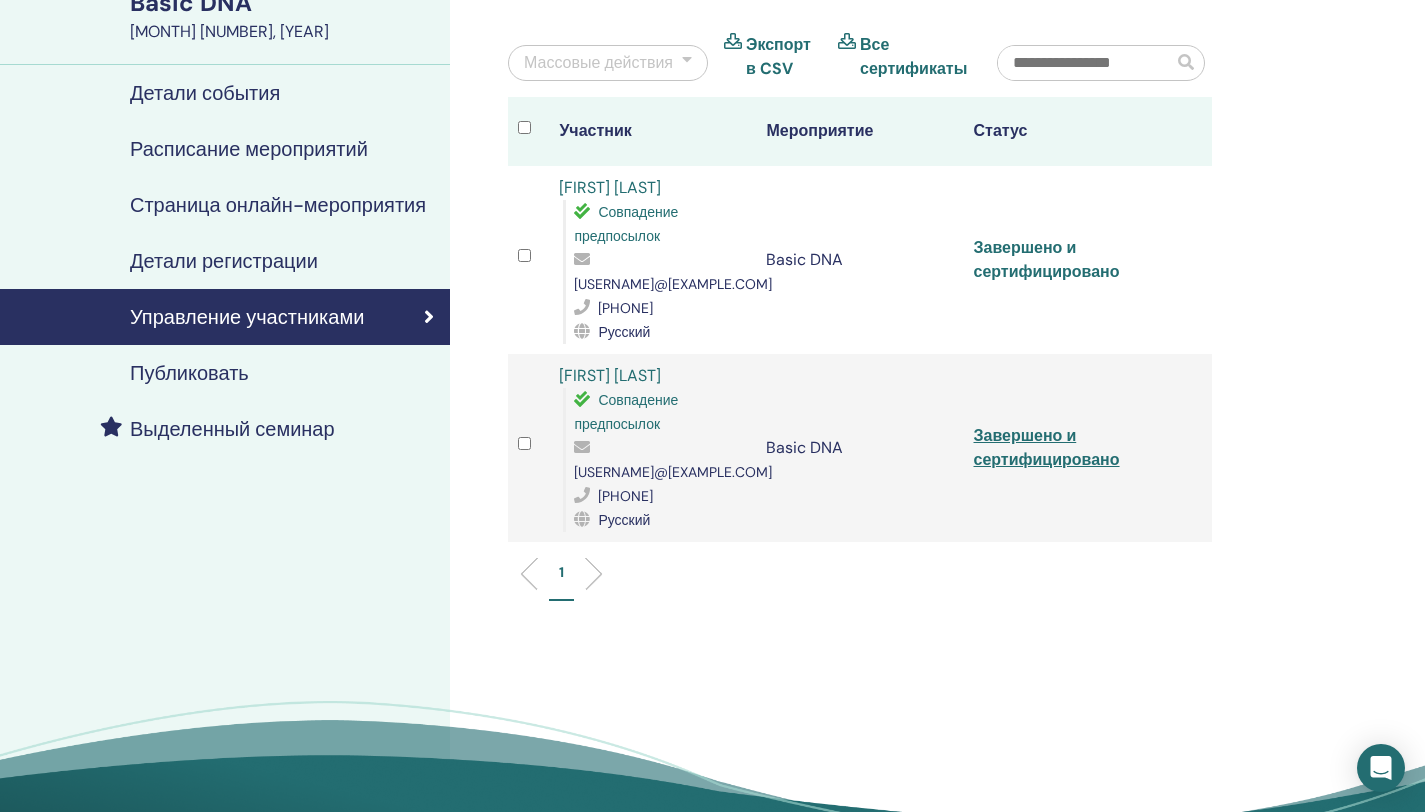 click on "Завершено и сертифицировано" at bounding box center [1047, 259] 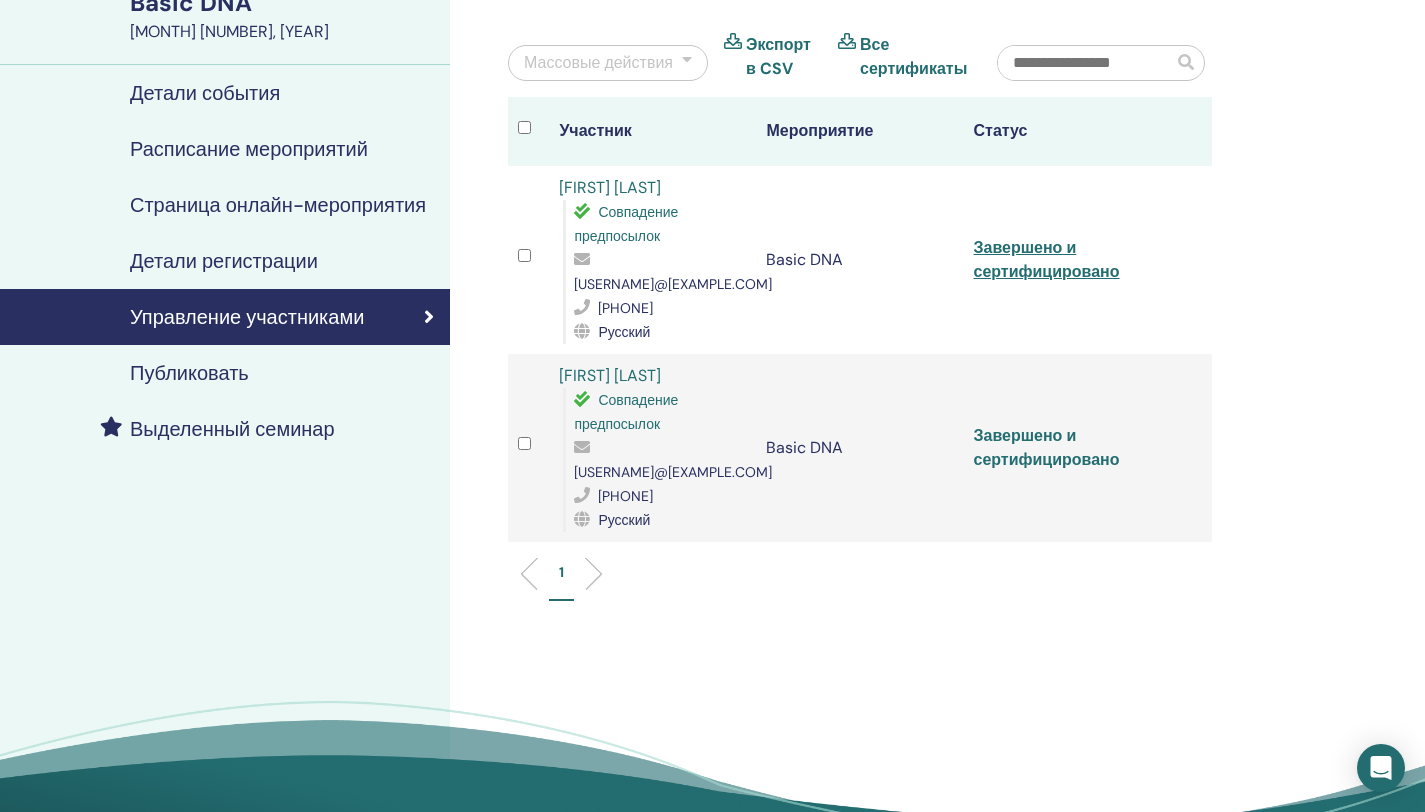 click on "Завершено и сертифицировано" at bounding box center [1047, 447] 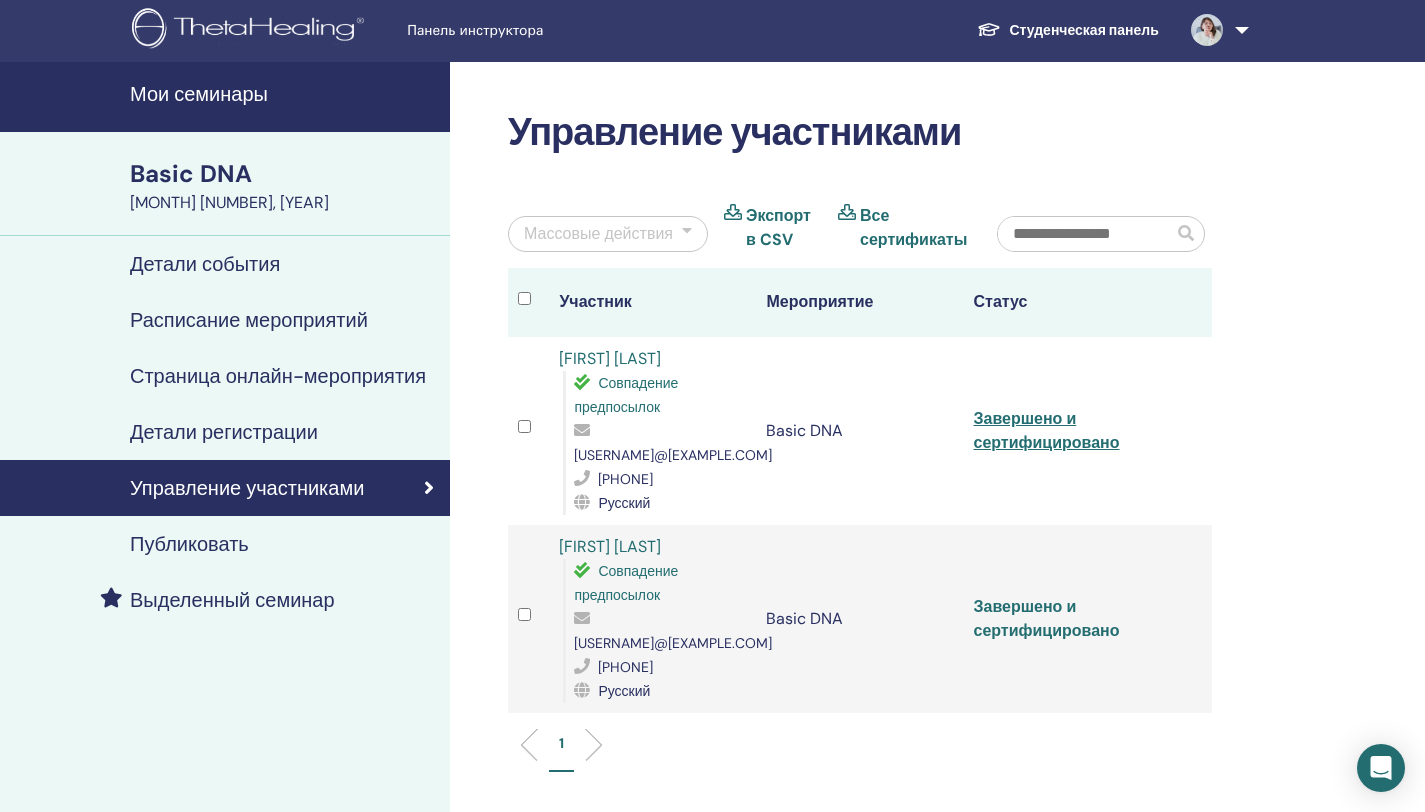 scroll, scrollTop: 0, scrollLeft: 0, axis: both 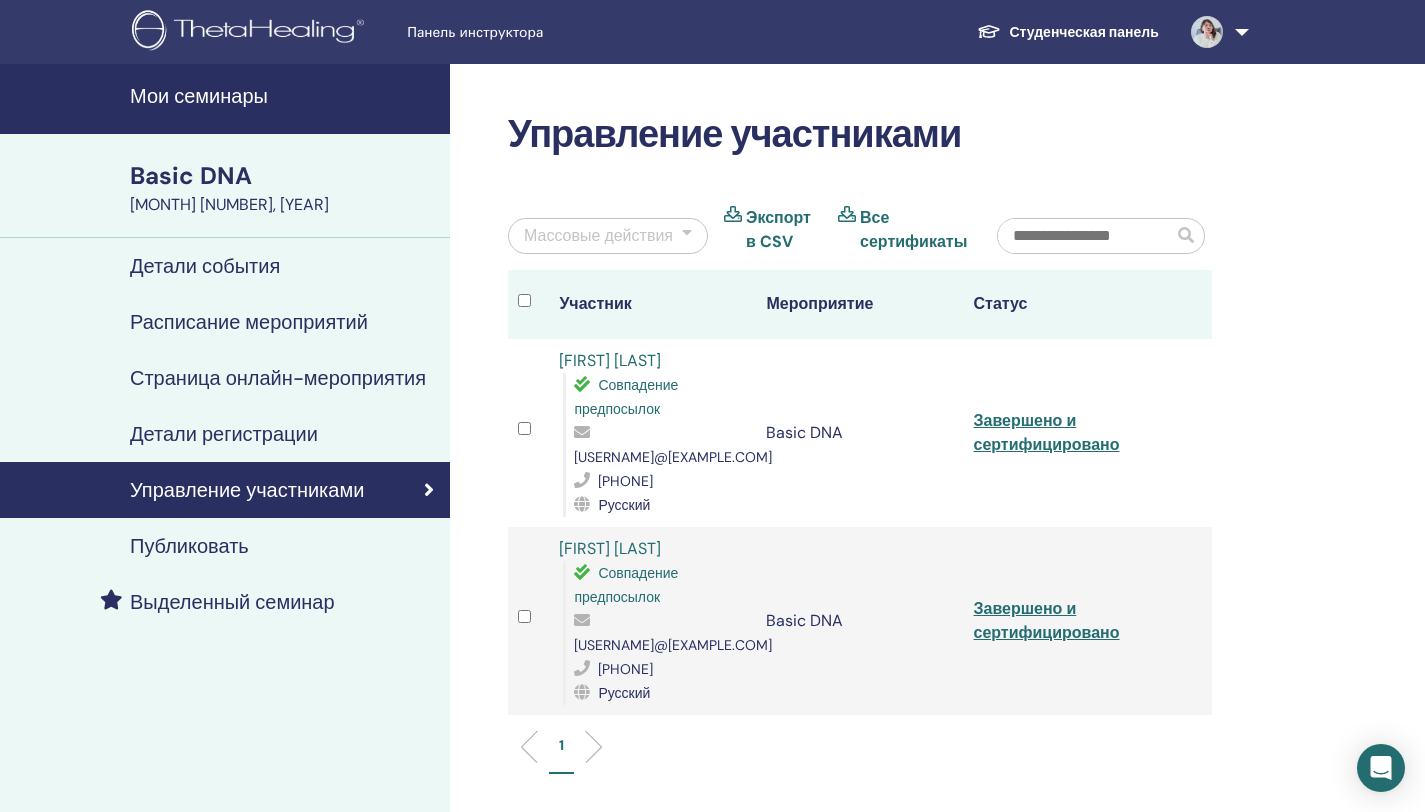 click on "Мои семинары" at bounding box center [284, 96] 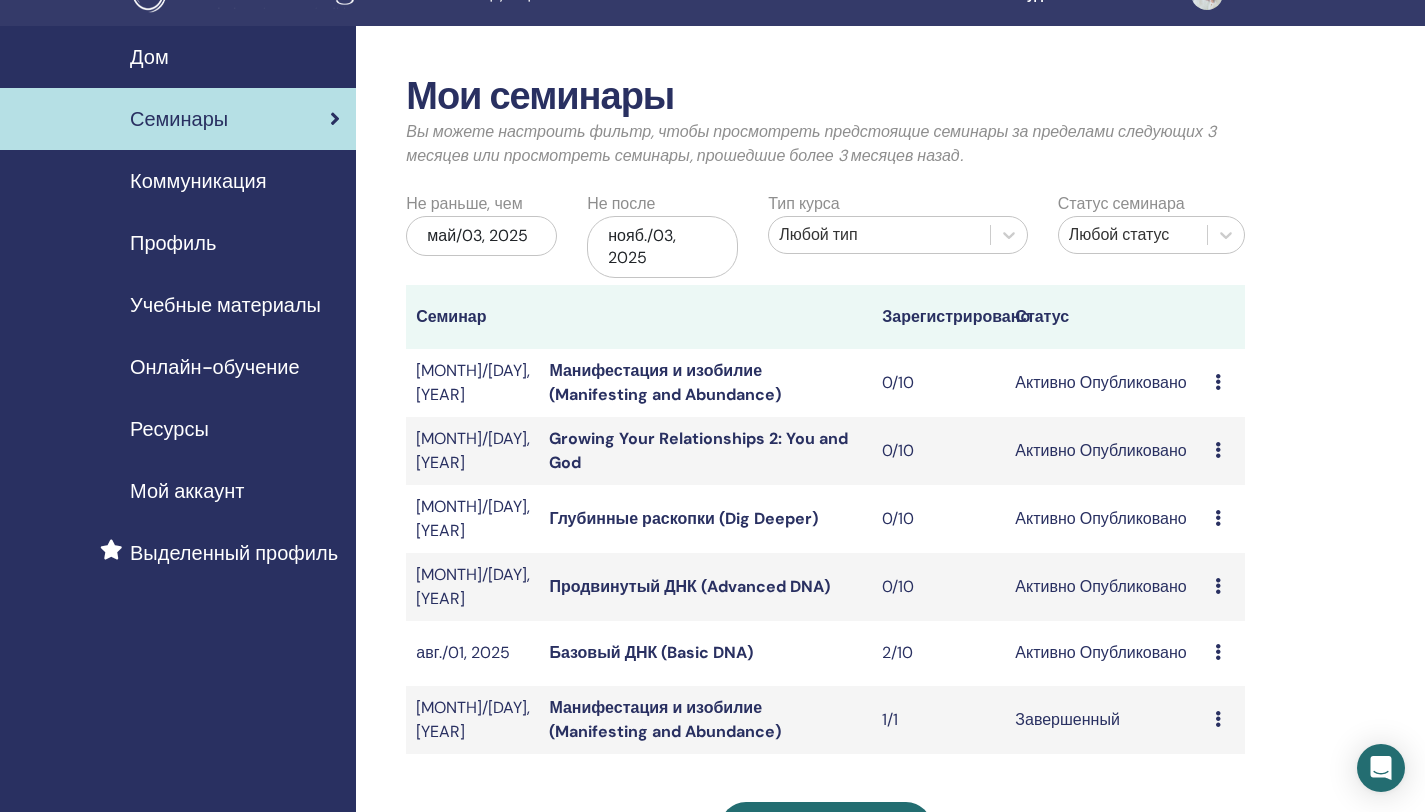 scroll, scrollTop: 91, scrollLeft: 0, axis: vertical 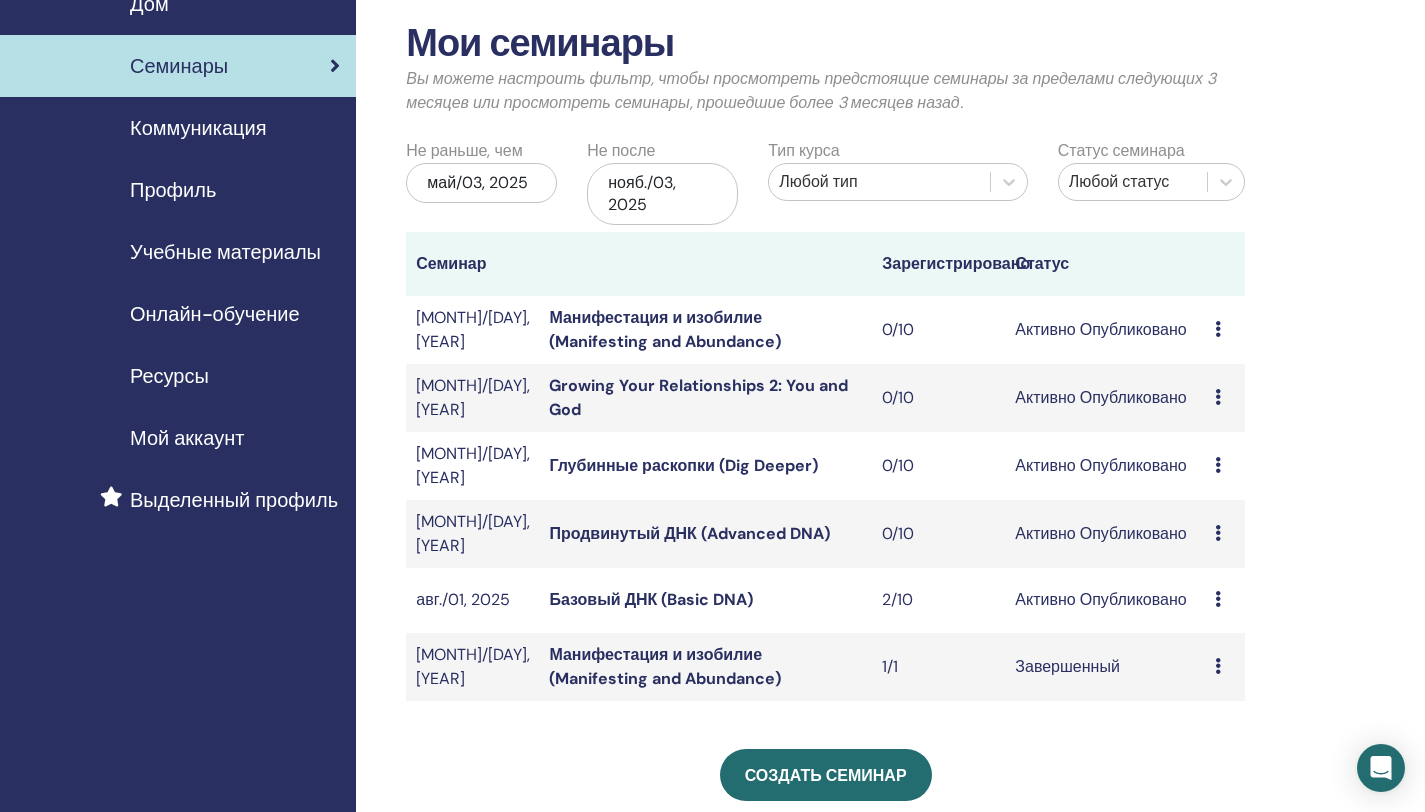 click at bounding box center (1218, 599) 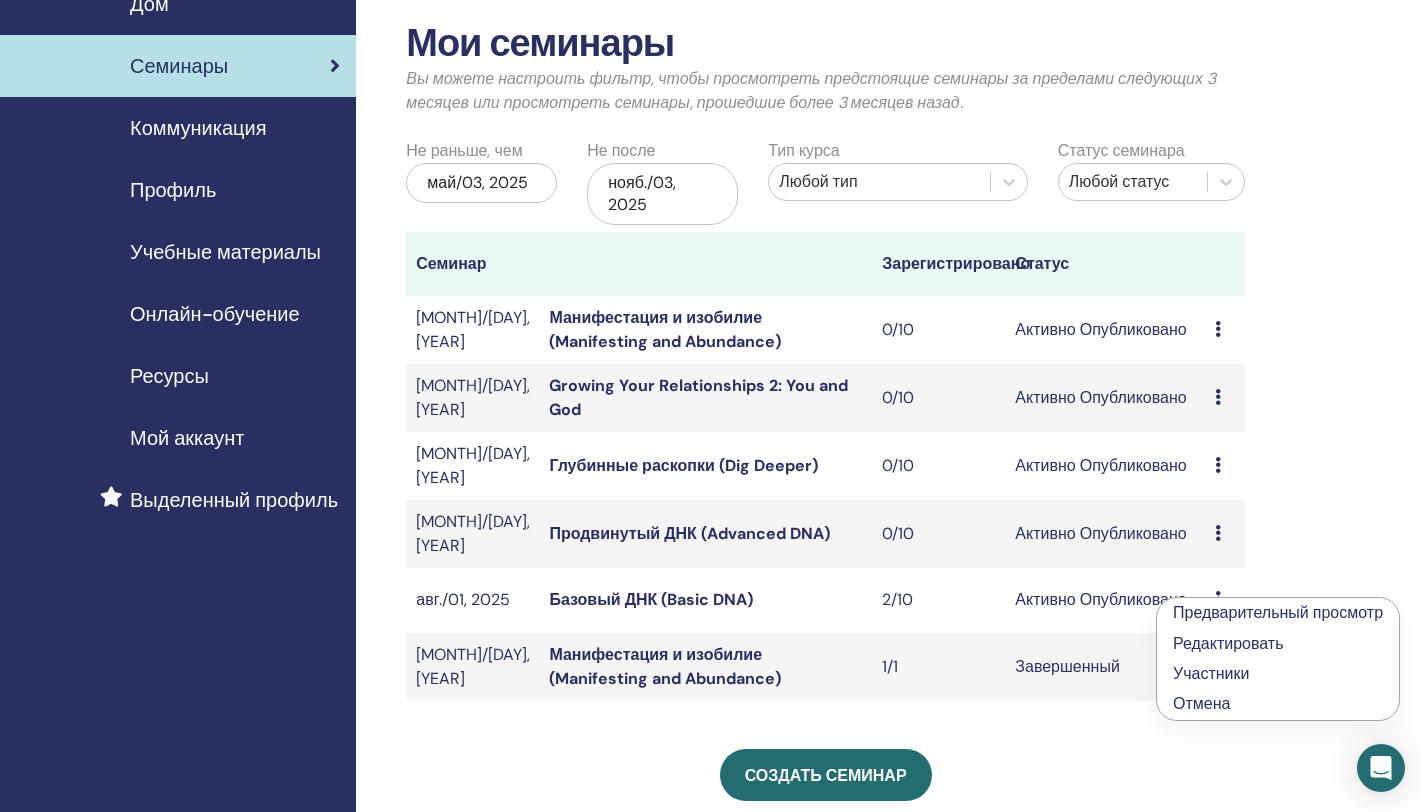 click on "Завершенный" at bounding box center [1105, 667] 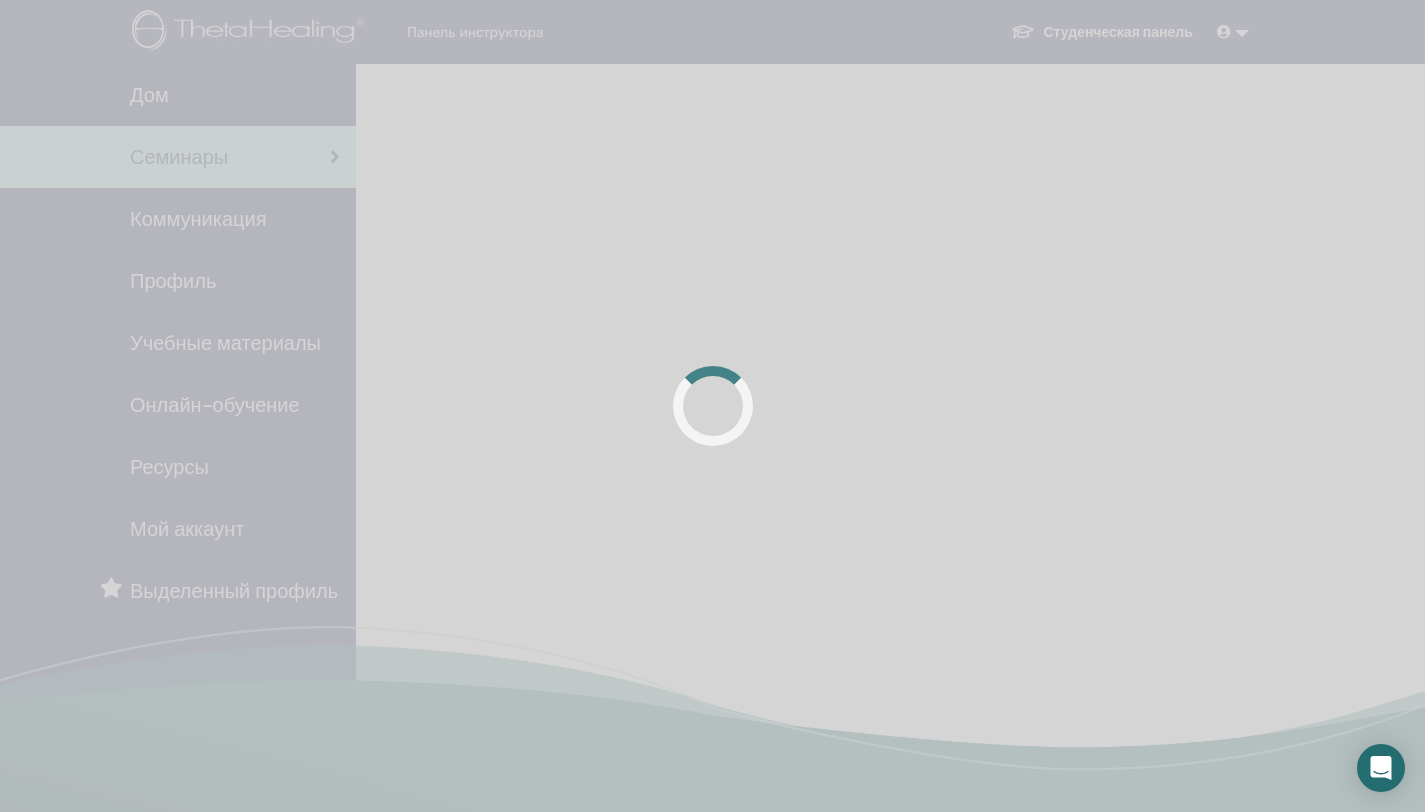 scroll, scrollTop: 89, scrollLeft: 0, axis: vertical 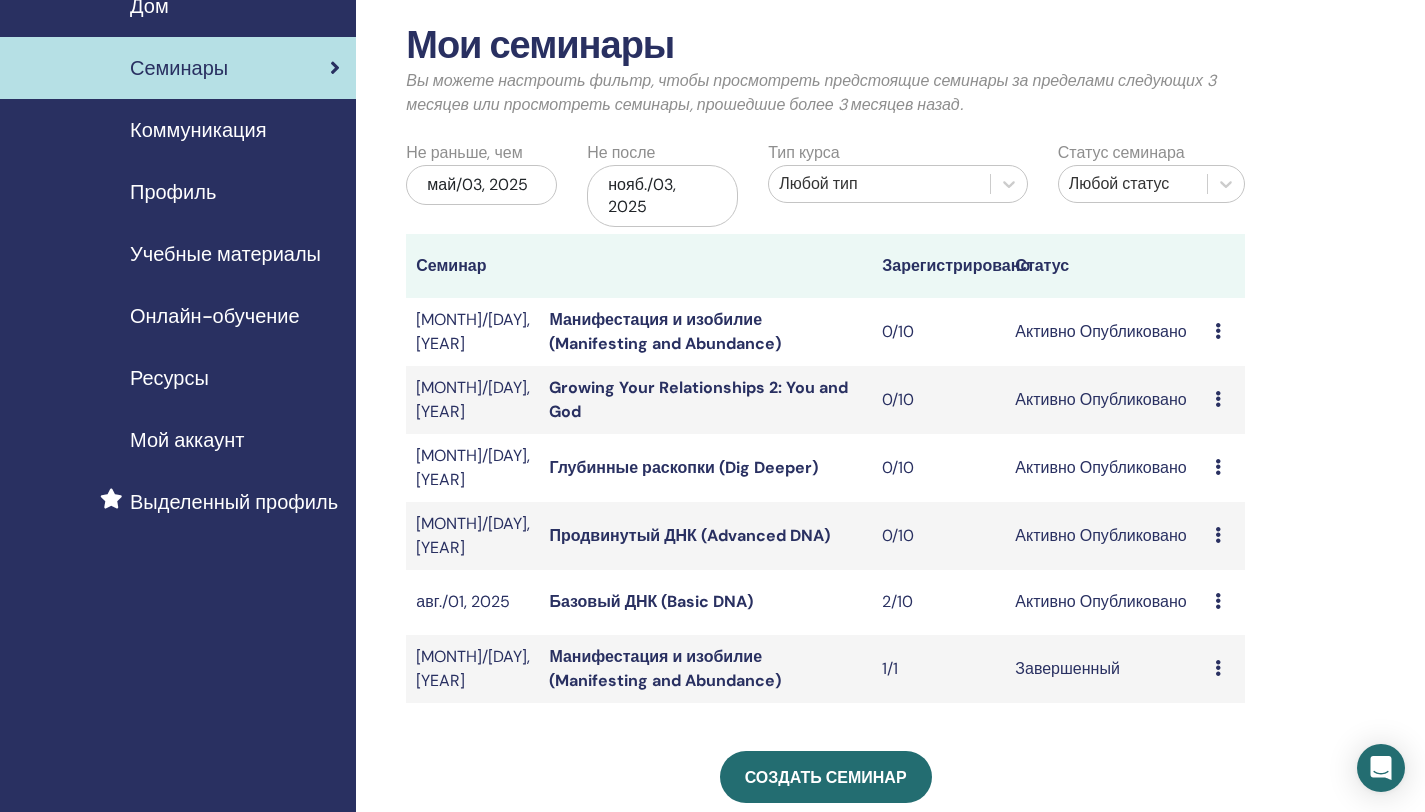 click on "Мои семинары Вы можете настроить фильтр, чтобы просмотреть предстоящие семинары за пределами следующих 3 месяцев или просмотреть семинары, прошедшие более 3 месяцев назад. Не раньше, чем [MONTH]/[DAY], [YEAR] Не после [MONTH]/[DAY], [YEAR] Тип курса Любой тип Статус семинара Любой статус Семинар Зарегистрировано Статус [MONTH]/[DAY], [YEAR] Манифестация и изобилие (Manifesting and Abundance) 0/10 Активно Опубликовано Предварительный просмотр Редактировать Участники Отмена [MONTH]/[DAY], [YEAR] Growing Your Relationships 2: You and God 0/10 Активно Опубликовано Предварительный просмотр Редактировать Участники Отмена 0/10" at bounding box center (890, 676) 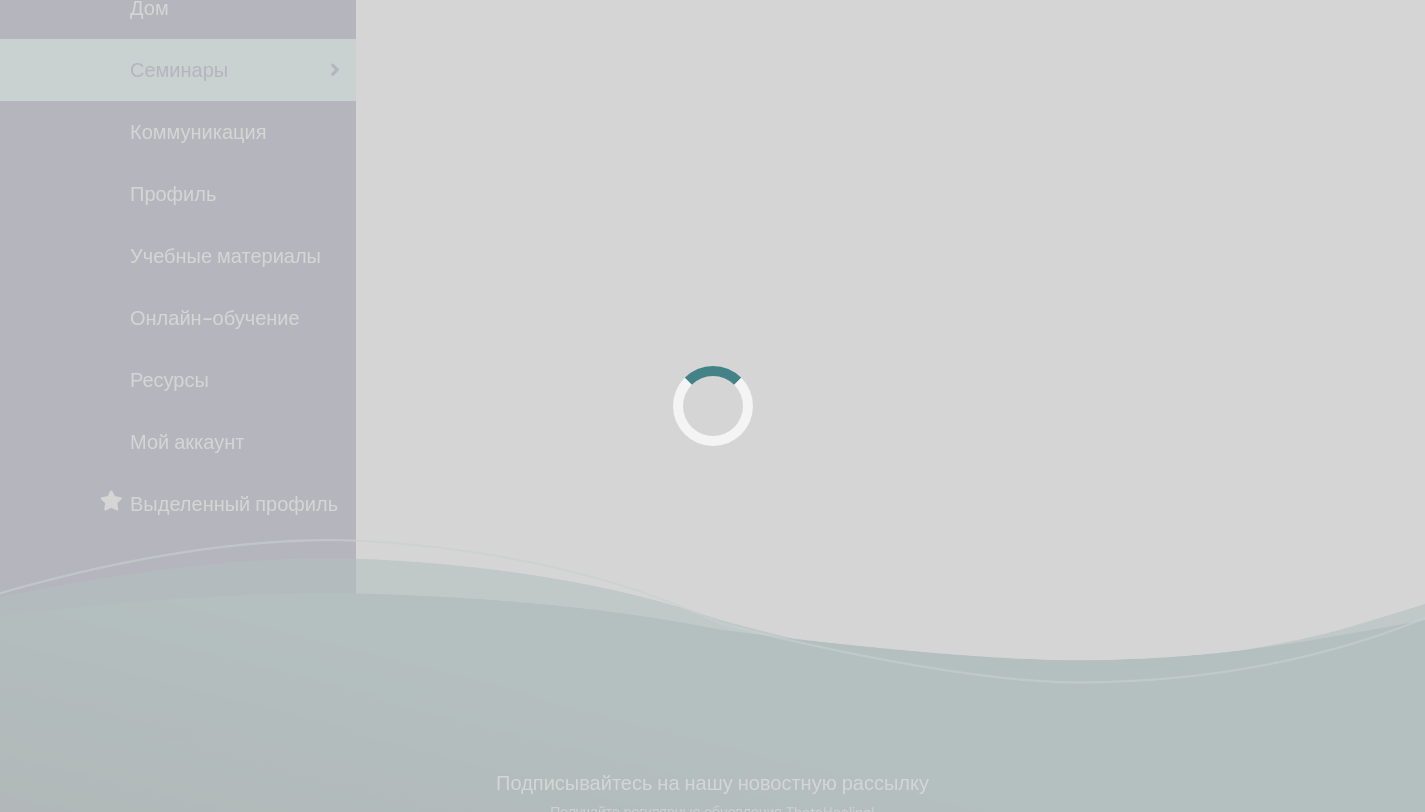 scroll, scrollTop: 87, scrollLeft: 0, axis: vertical 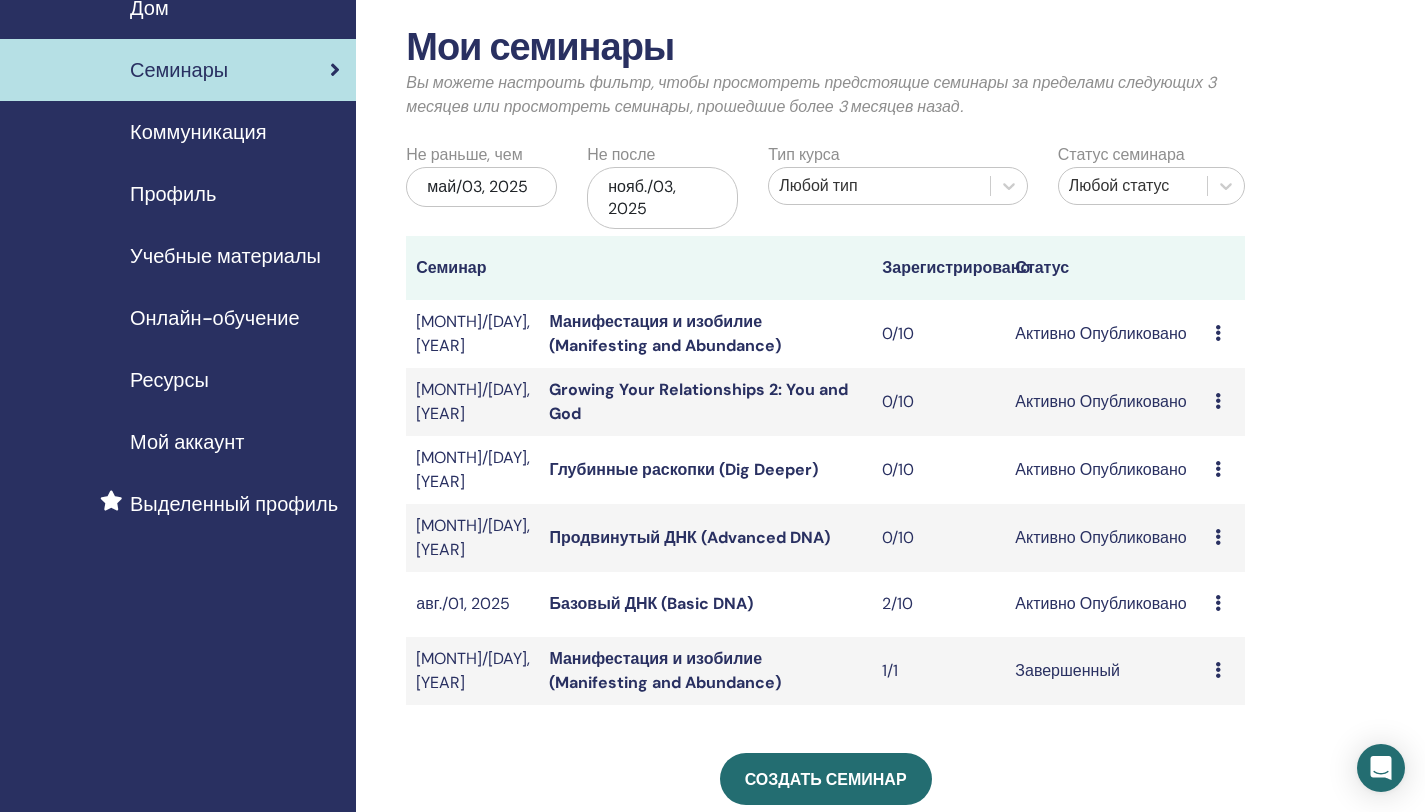 click at bounding box center [1218, 603] 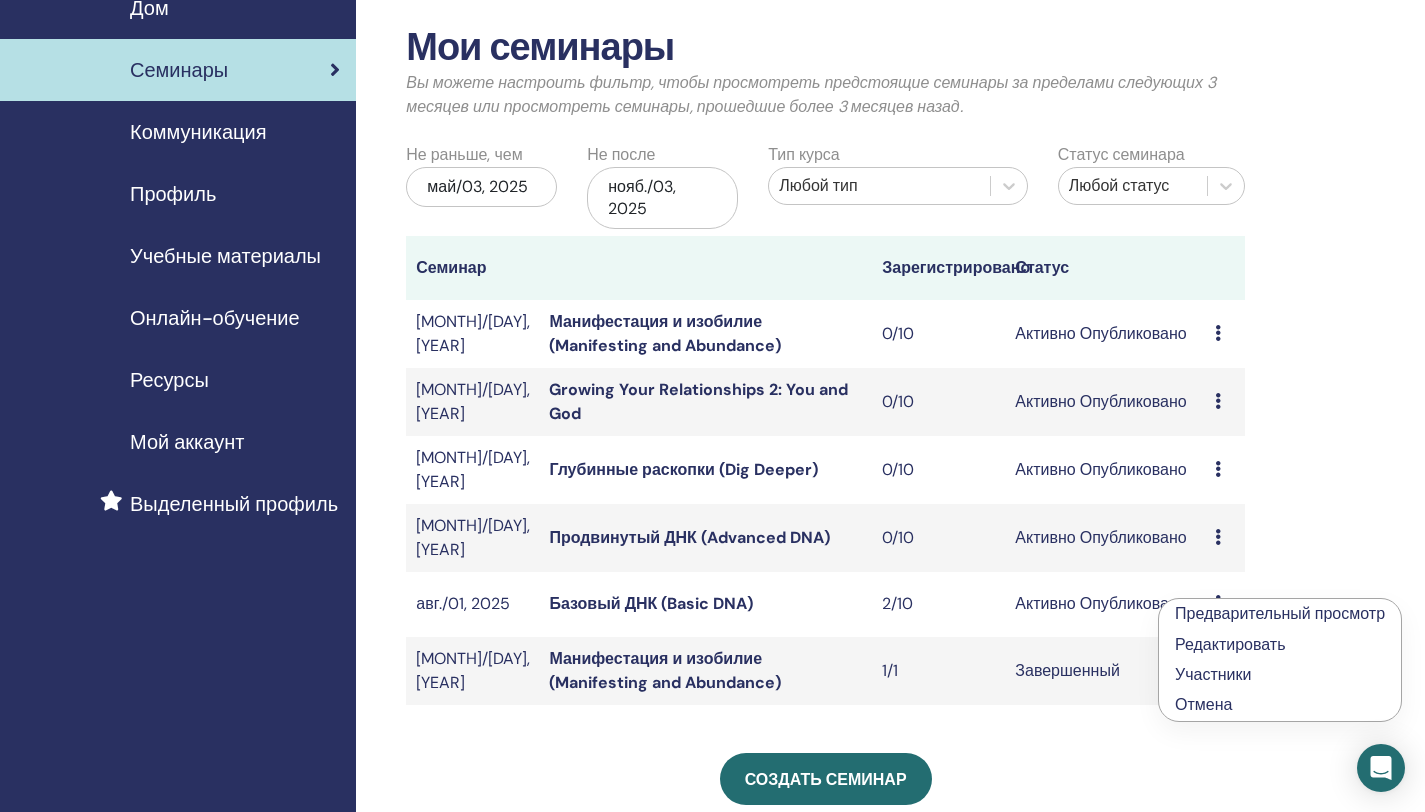 click on "Предварительный просмотр" at bounding box center (1280, 613) 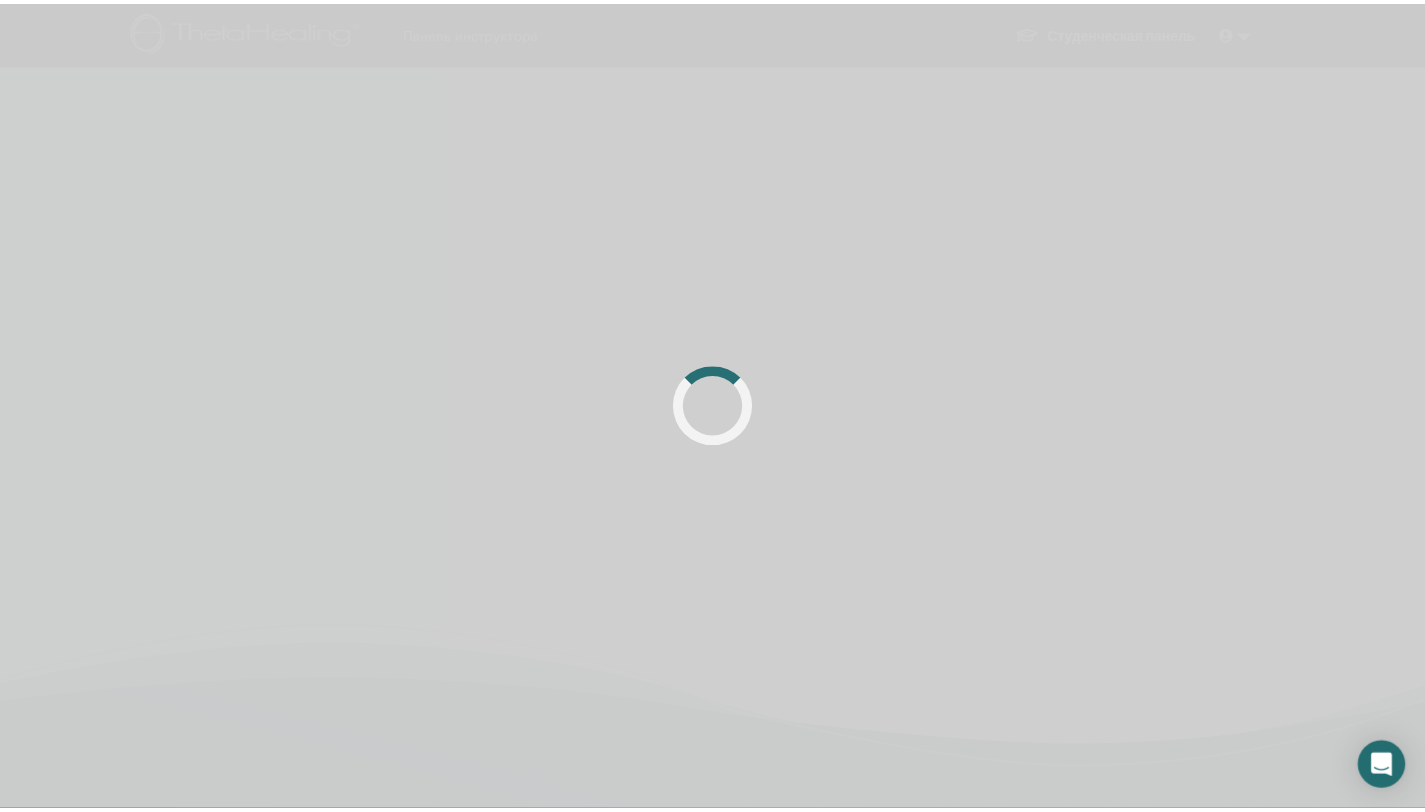 scroll, scrollTop: 0, scrollLeft: 0, axis: both 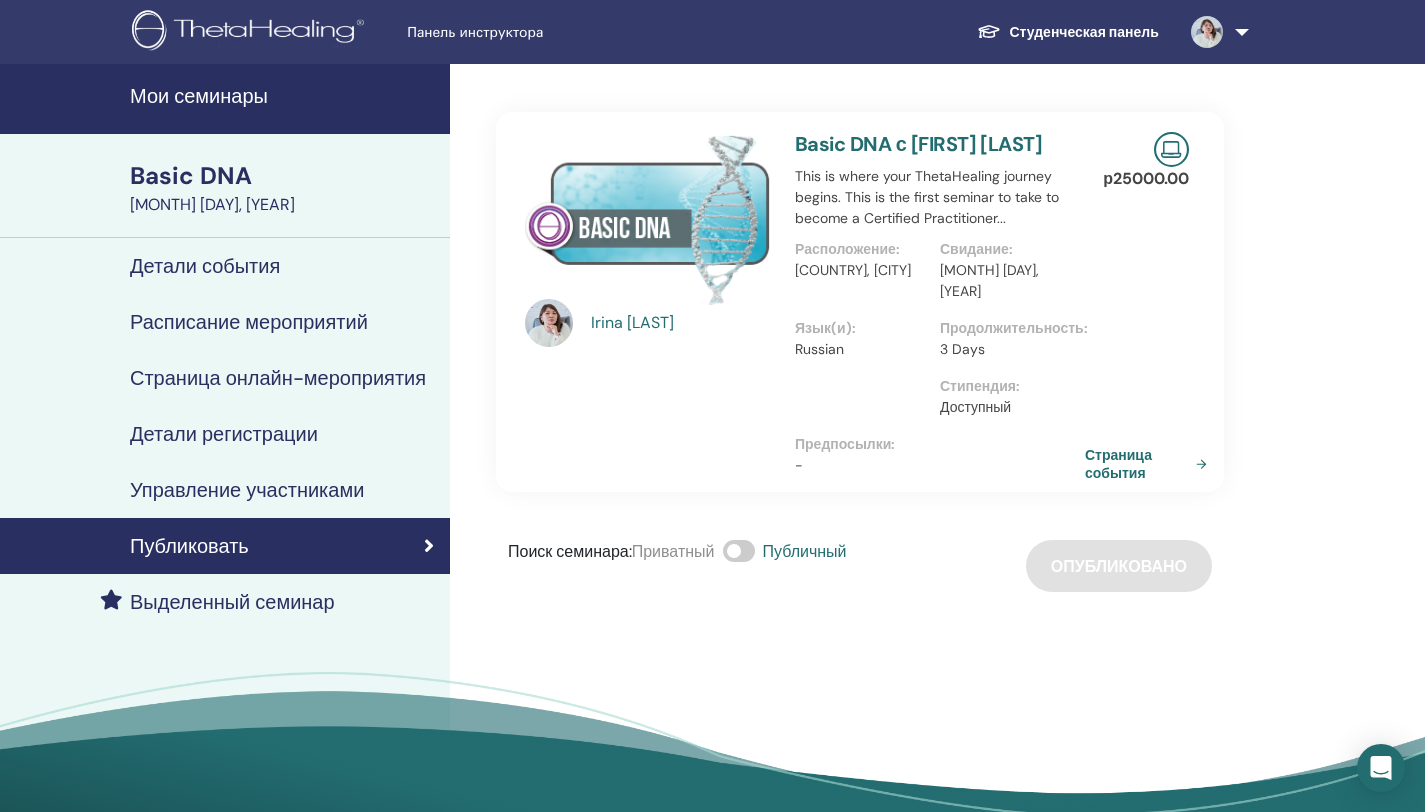 click on "Детали регистрации" at bounding box center (224, 434) 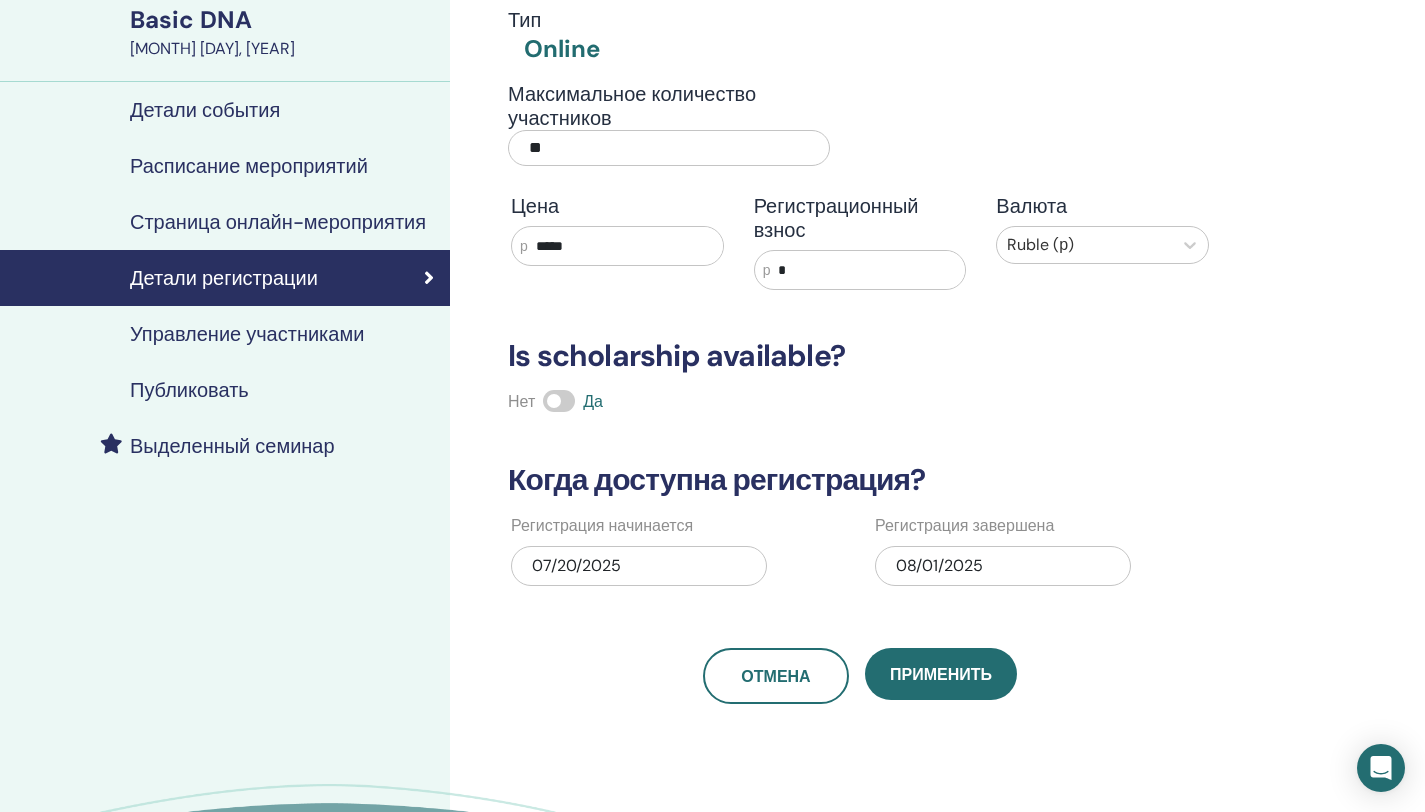 scroll, scrollTop: 0, scrollLeft: 0, axis: both 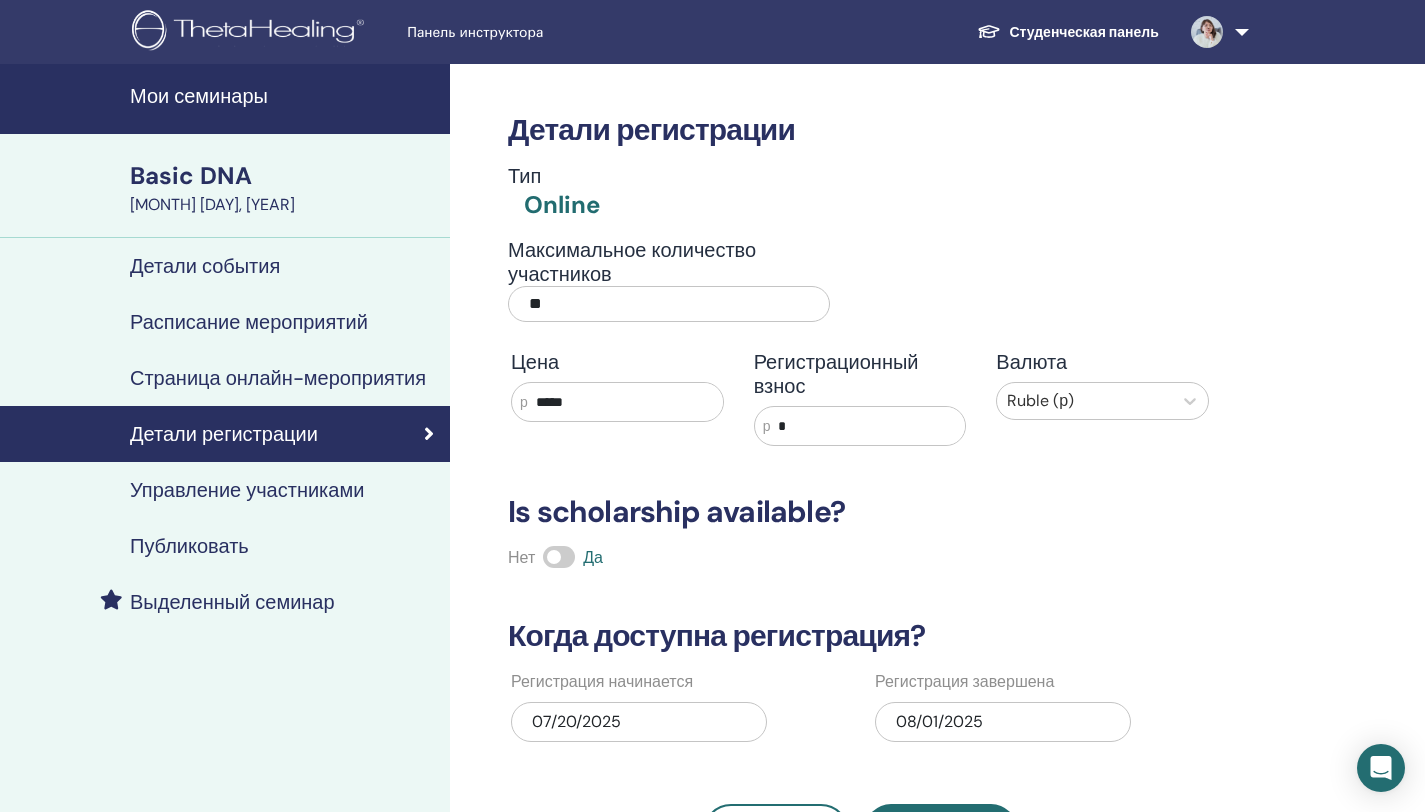 click on "Детали события" at bounding box center (205, 266) 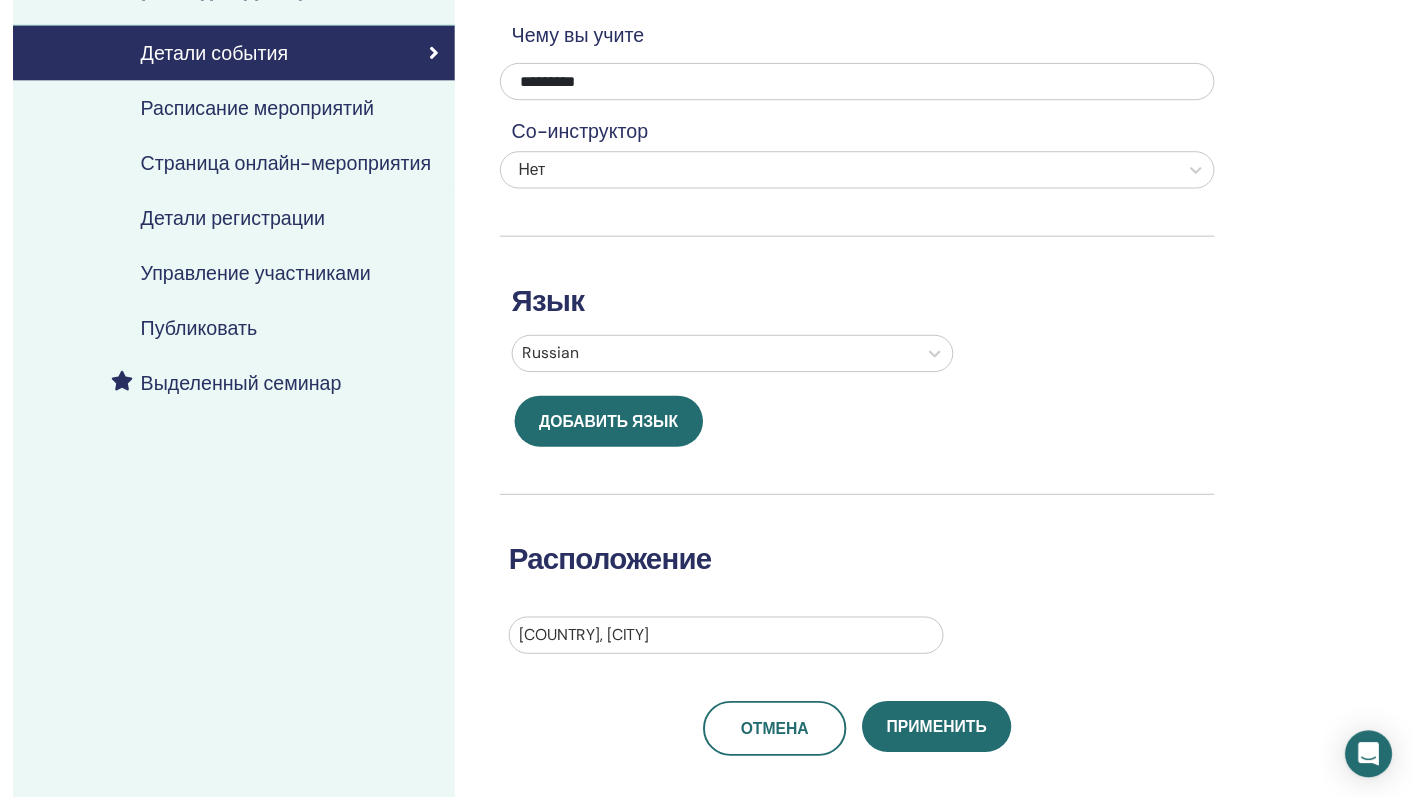 scroll, scrollTop: 0, scrollLeft: 0, axis: both 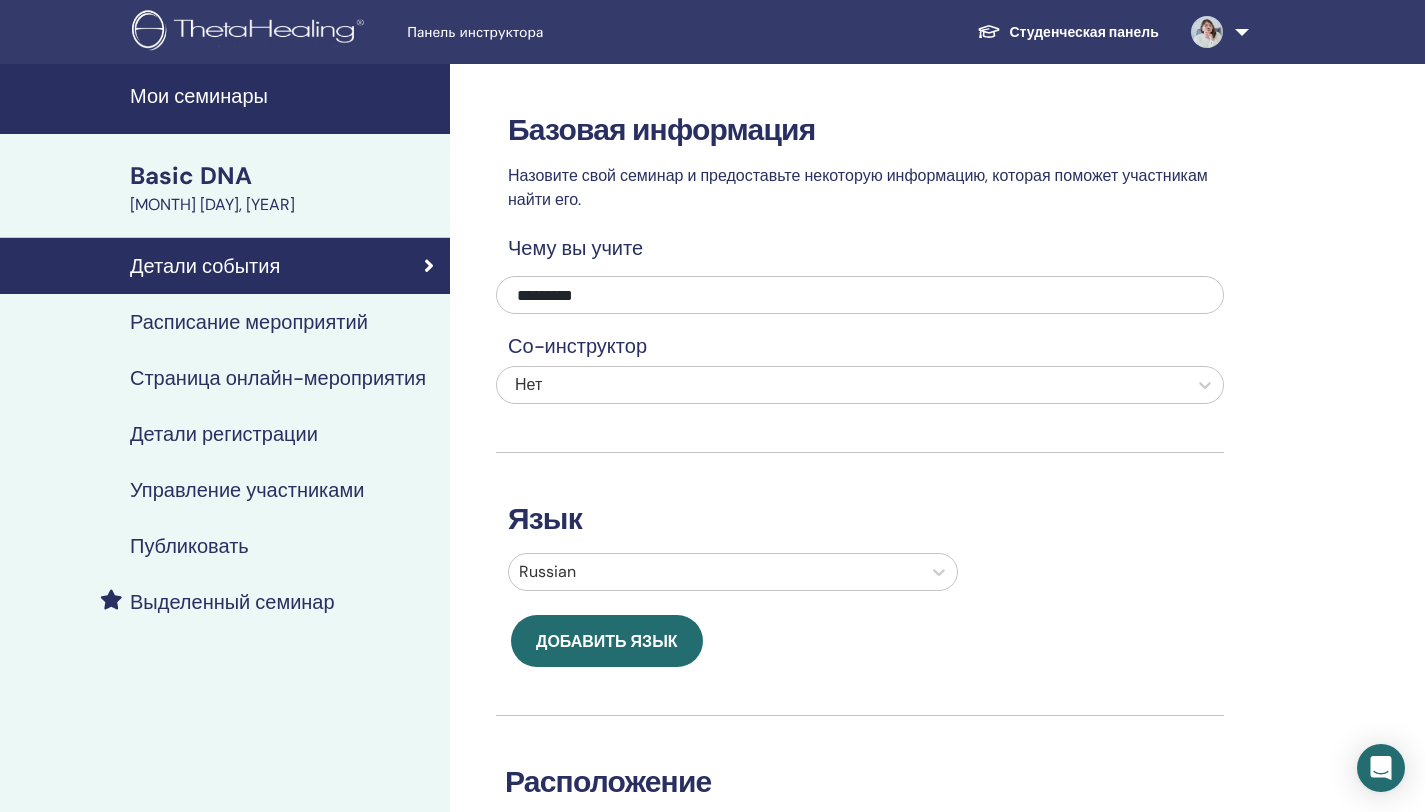 click on "Расписание мероприятий" at bounding box center (225, 322) 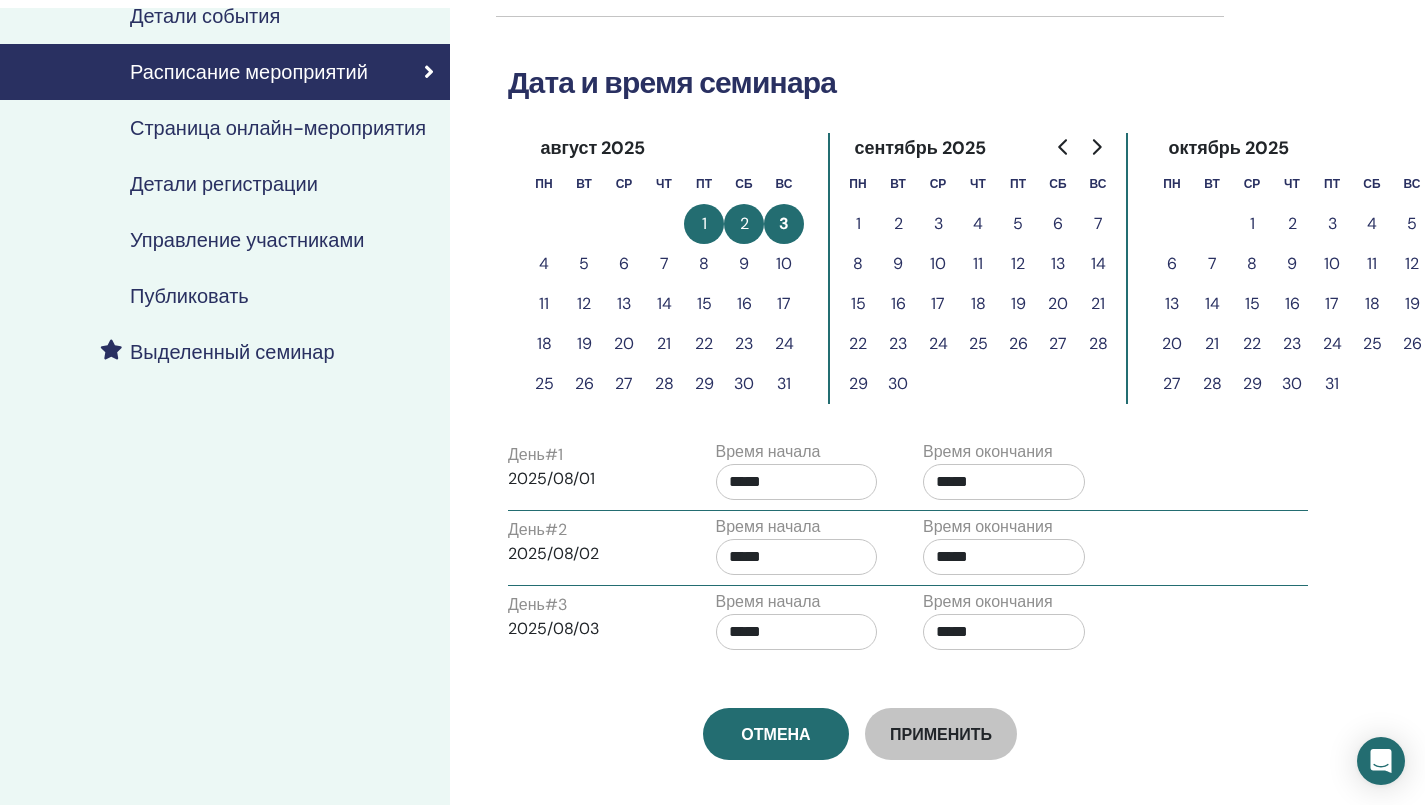 scroll, scrollTop: 258, scrollLeft: 0, axis: vertical 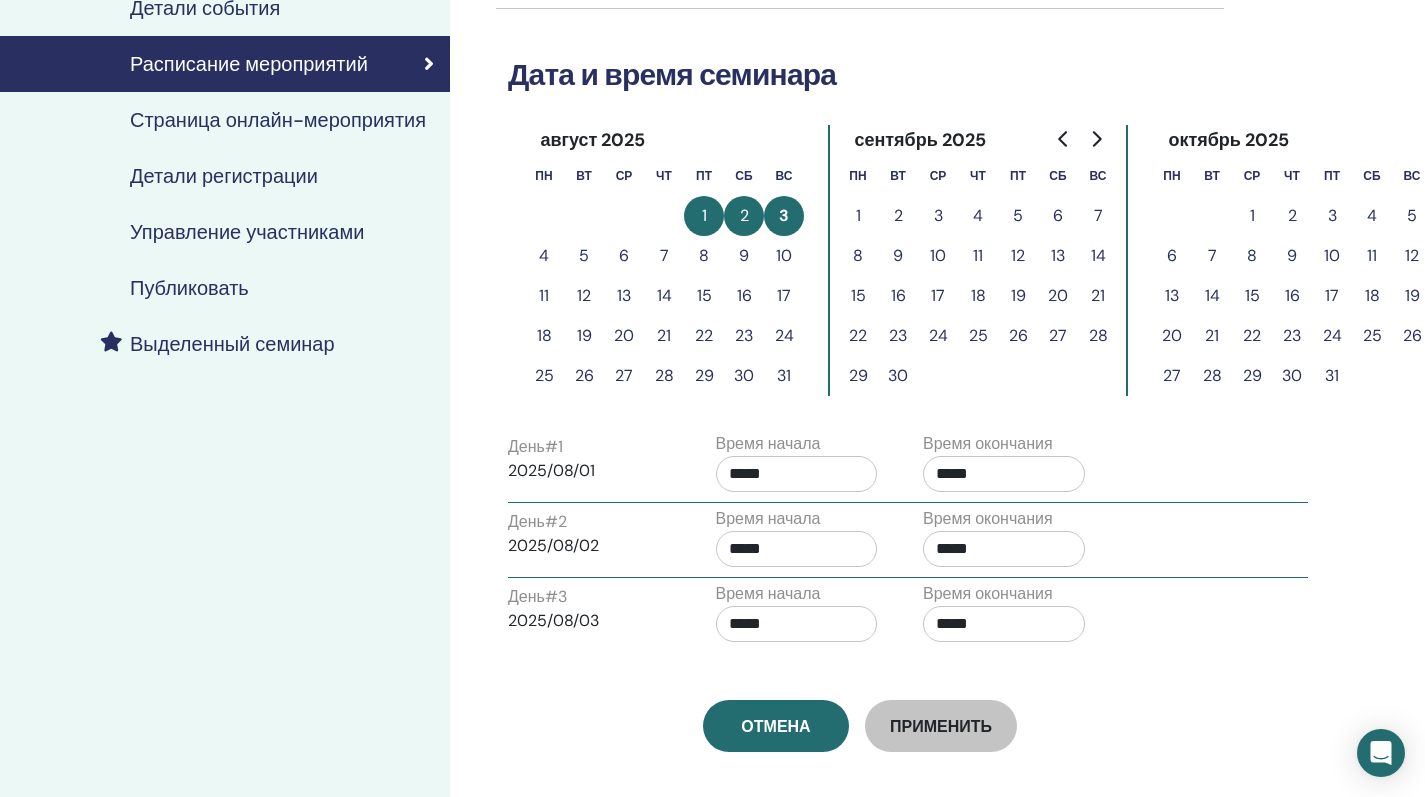 click on "Управление участниками" at bounding box center [247, 232] 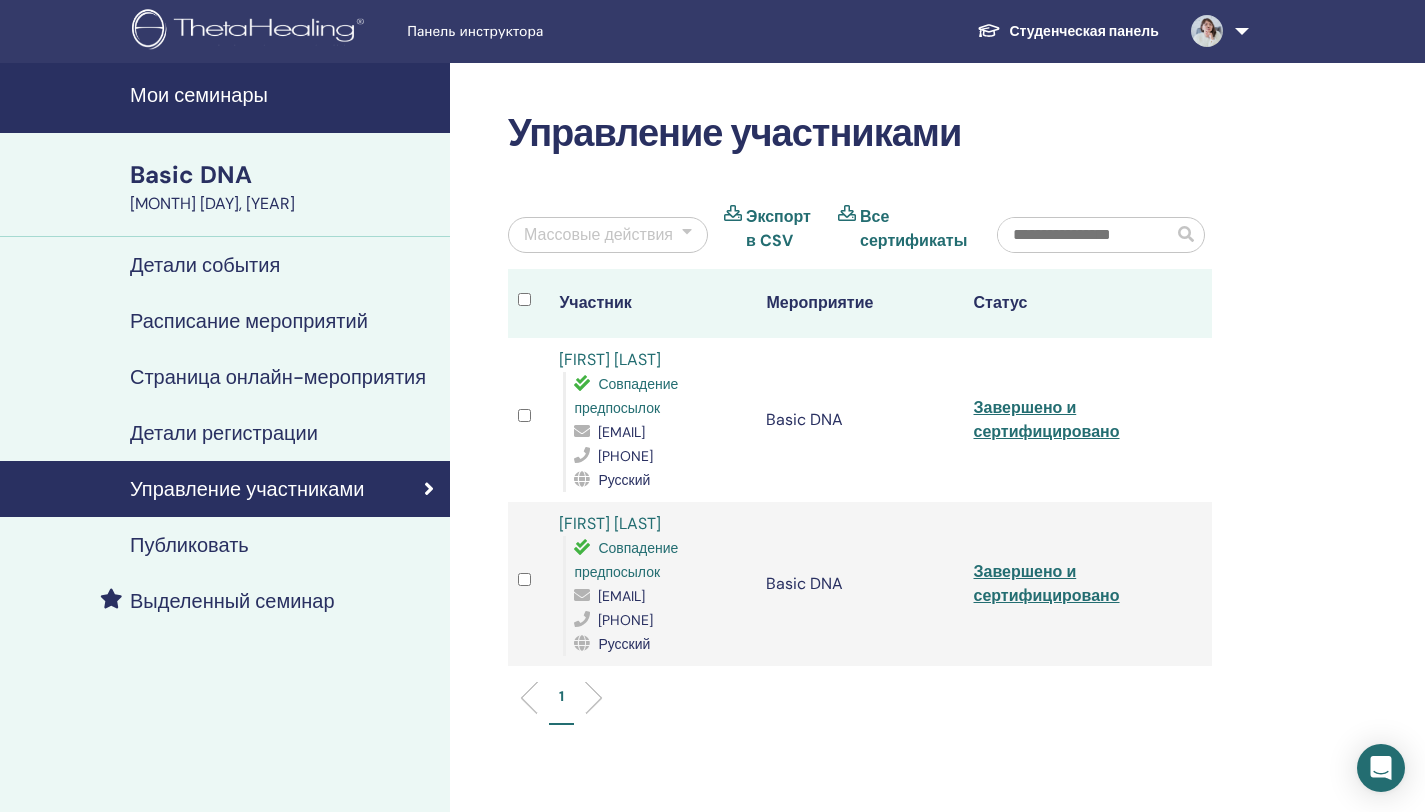 scroll, scrollTop: 0, scrollLeft: 0, axis: both 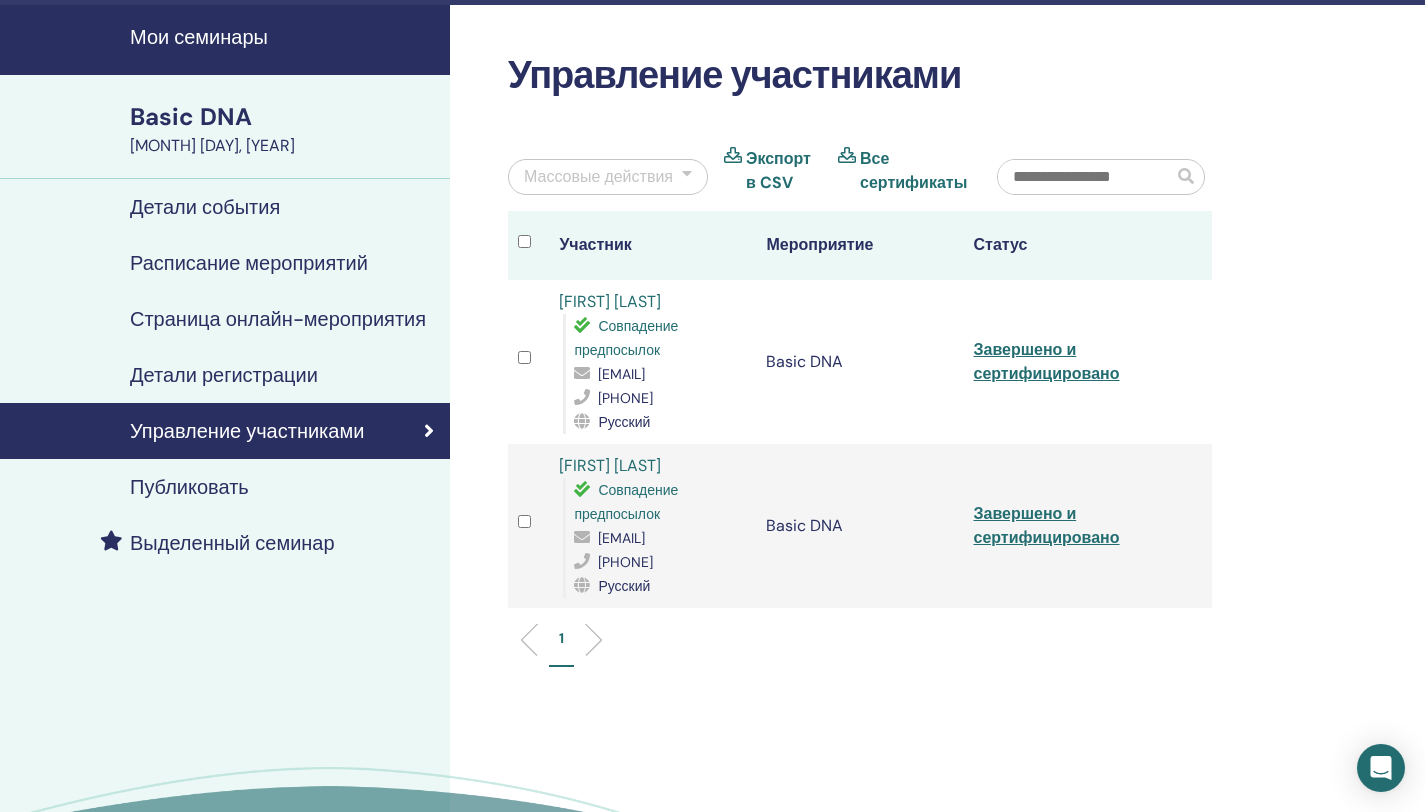 click at bounding box center [687, 177] 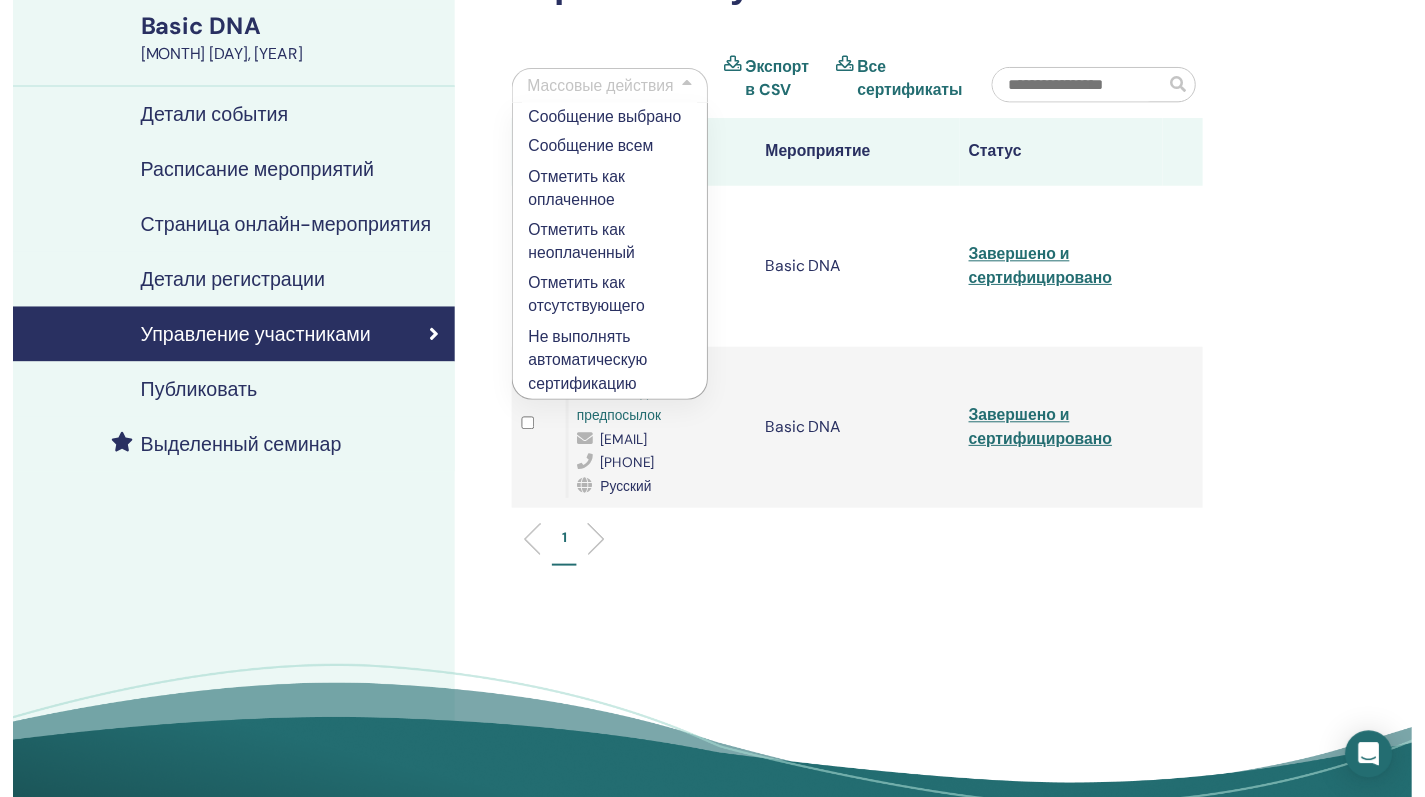 scroll, scrollTop: 150, scrollLeft: 0, axis: vertical 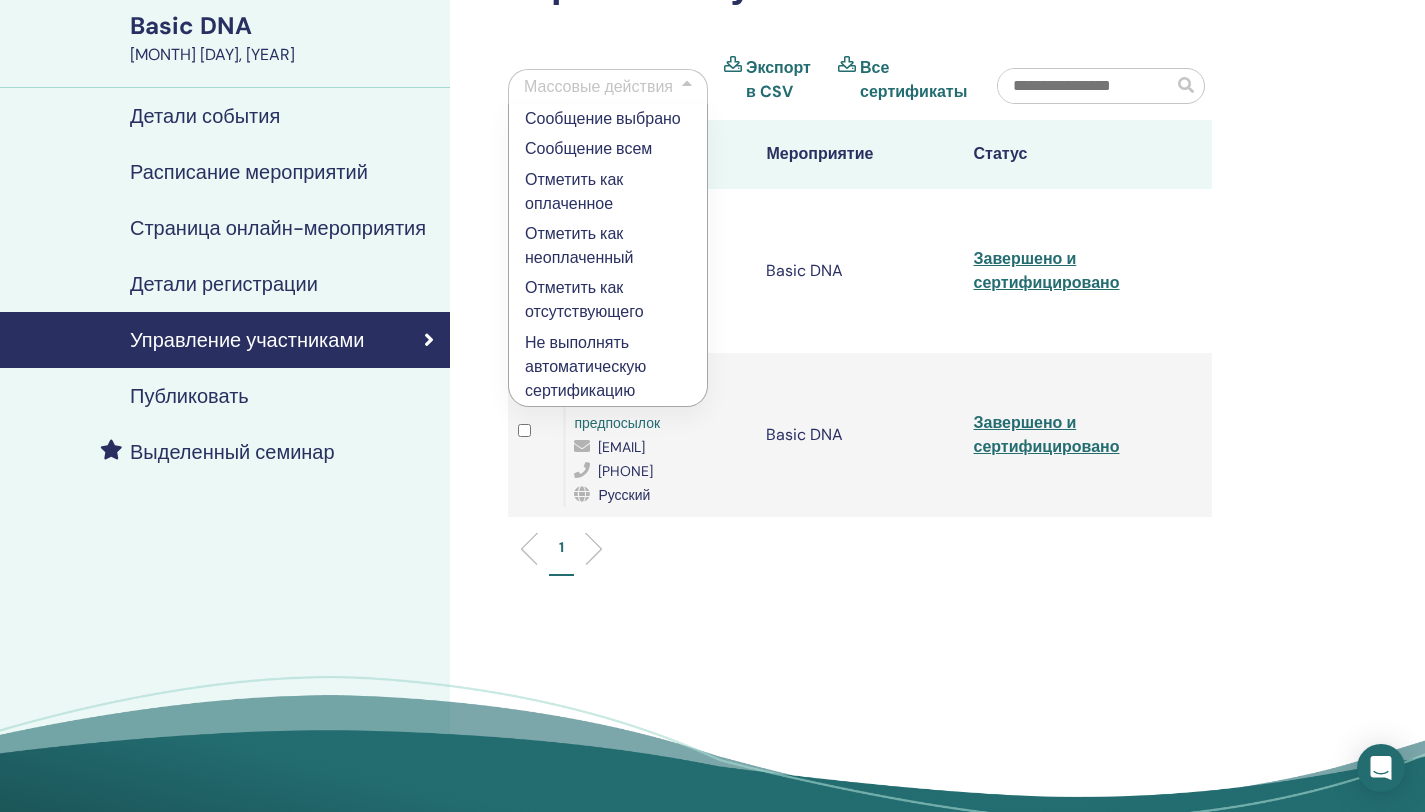 click on "Управление участниками Массовые действия Сообщение выбрано Сообщение всем Отметить как оплаченное Отметить как неоплаченный Отметить как отсутствующего Не выполнять автоматическую сертификацию Экспорт в CSV Все сертификаты Участник Мероприятие Статус [FIRST] [LAST] Совпадение предпосылок [EMAIL] [PHONE] Русский Basic DNA Завершено и сертифицировано [FIRST] [LAST] Совпадение предпосылок [EMAIL] [PHONE] Русский Basic DNA Завершено и сертифицировано 1" at bounding box center [925, 395] 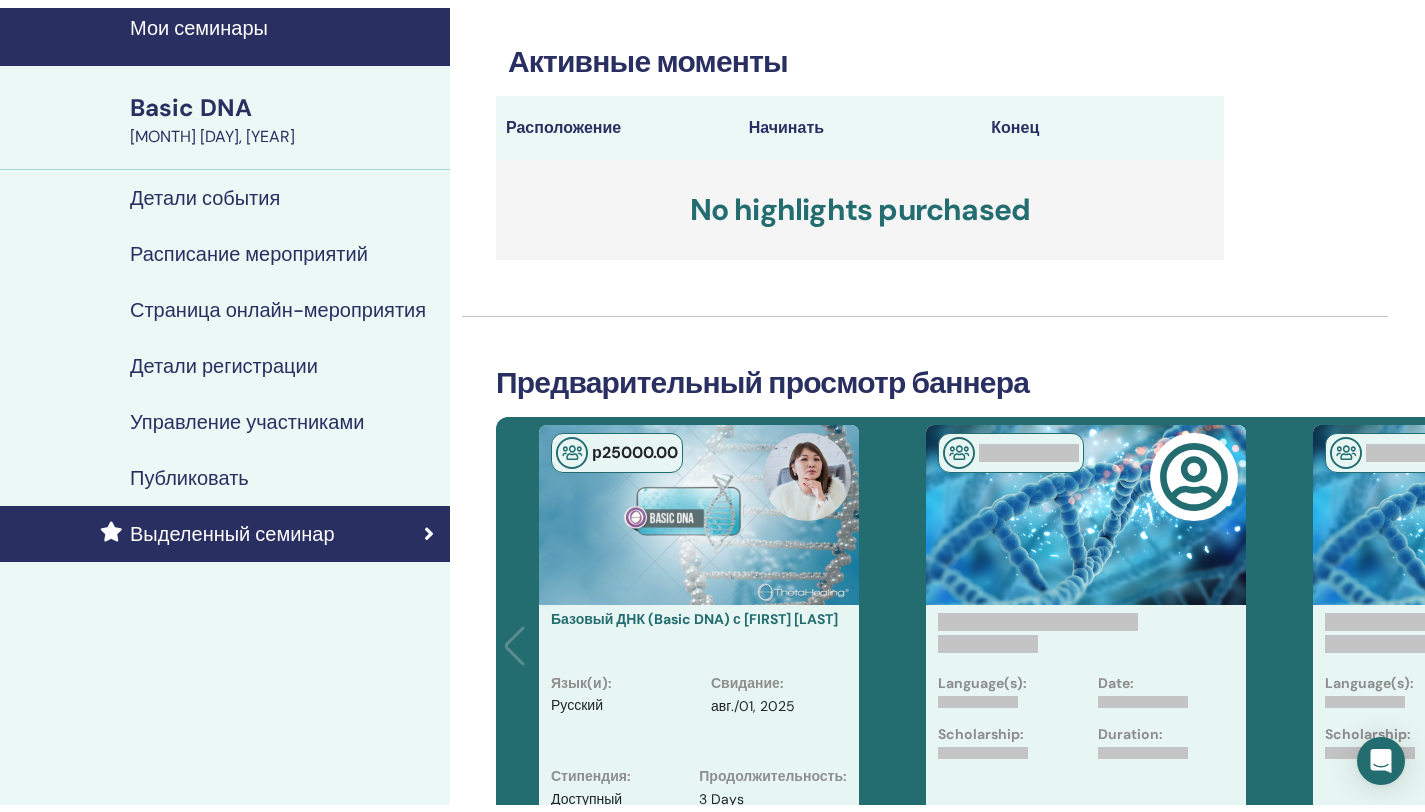 scroll, scrollTop: 67, scrollLeft: 0, axis: vertical 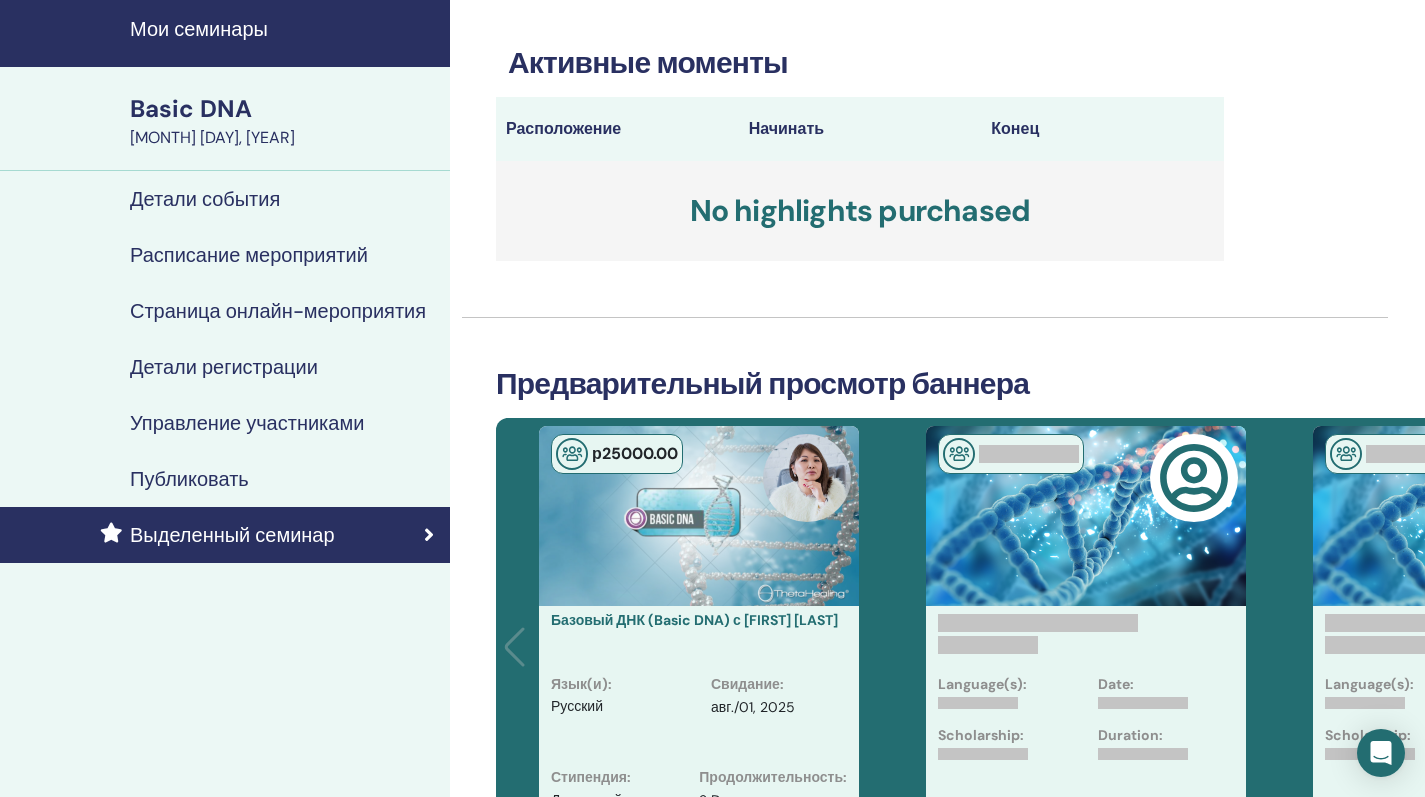 click on "Публиковать" at bounding box center [189, 479] 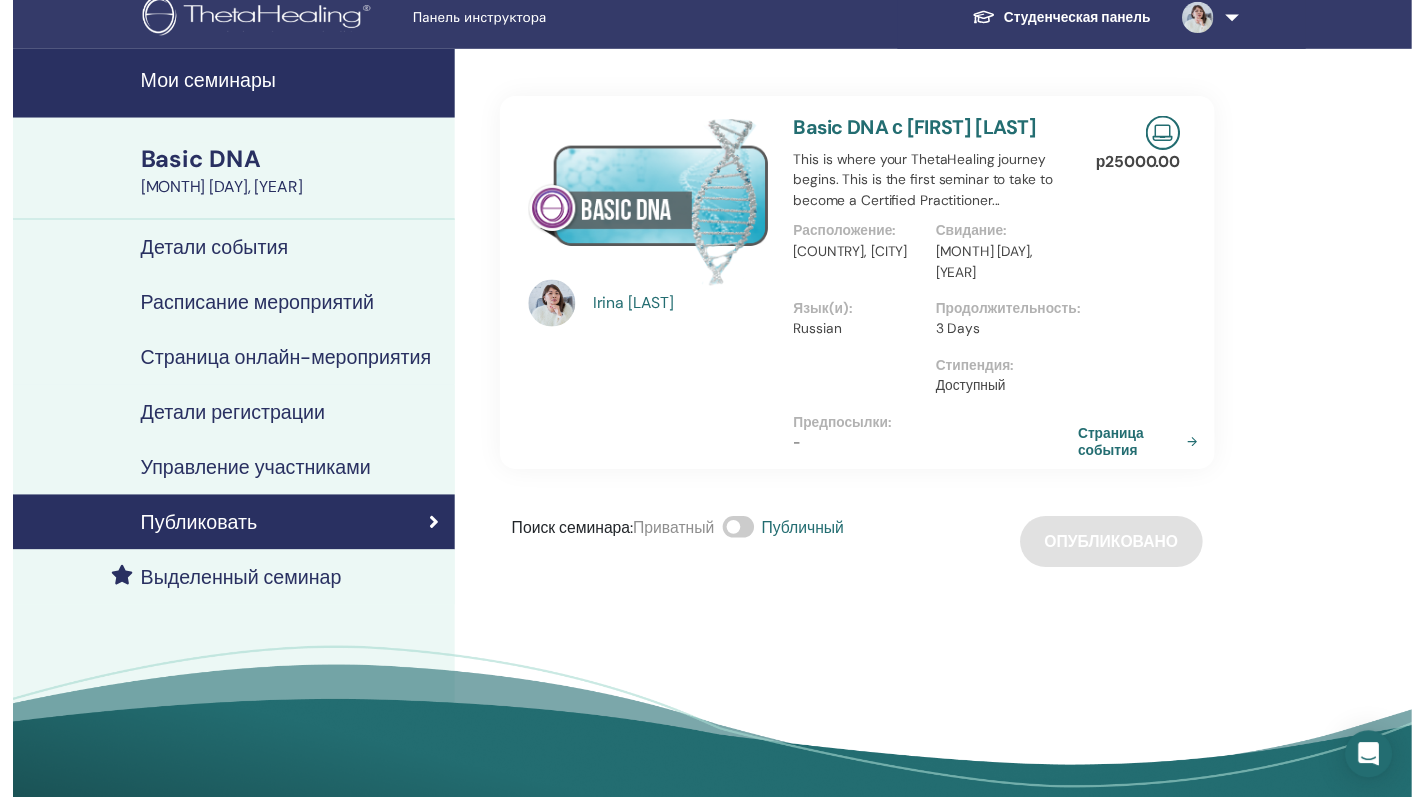 scroll, scrollTop: 12, scrollLeft: 0, axis: vertical 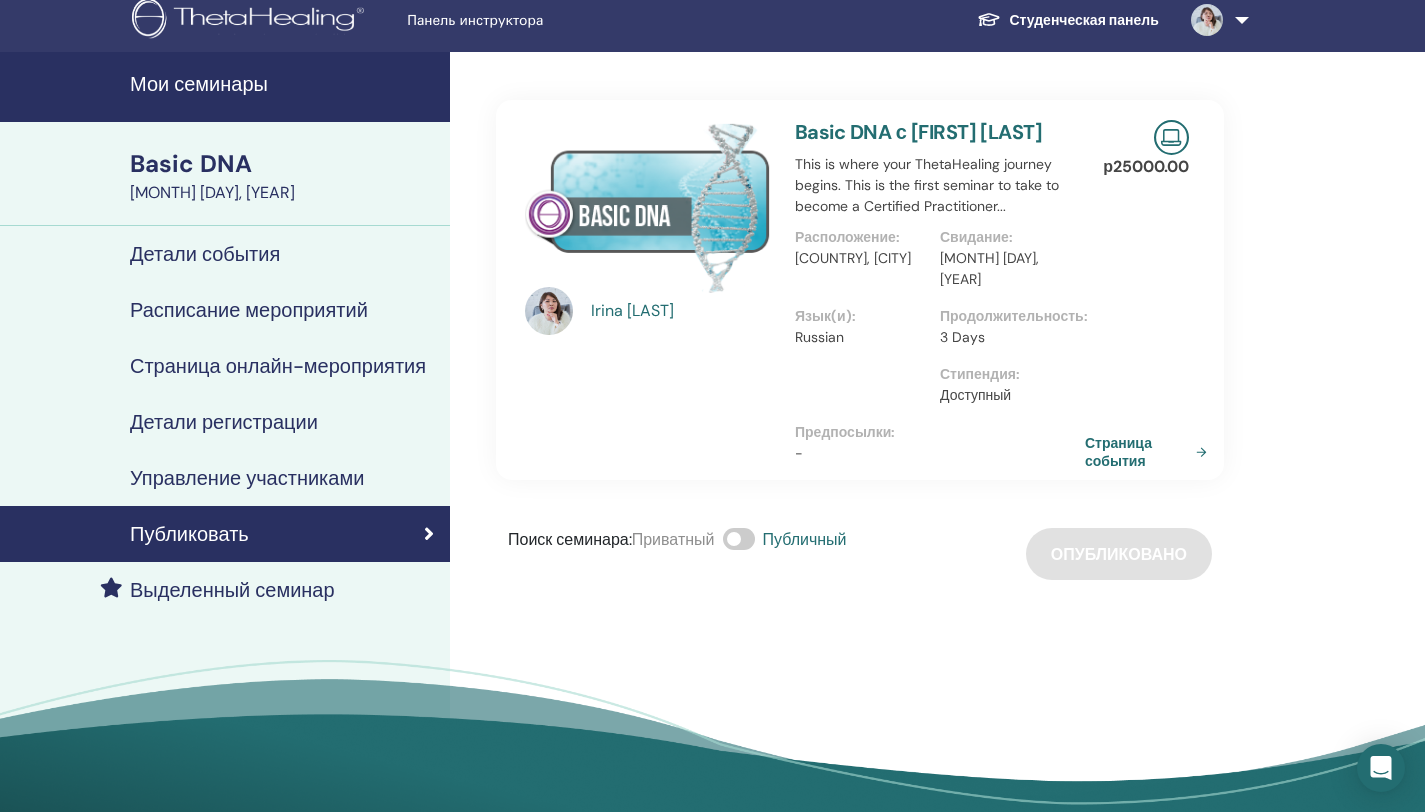 click on "Управление участниками" at bounding box center (247, 478) 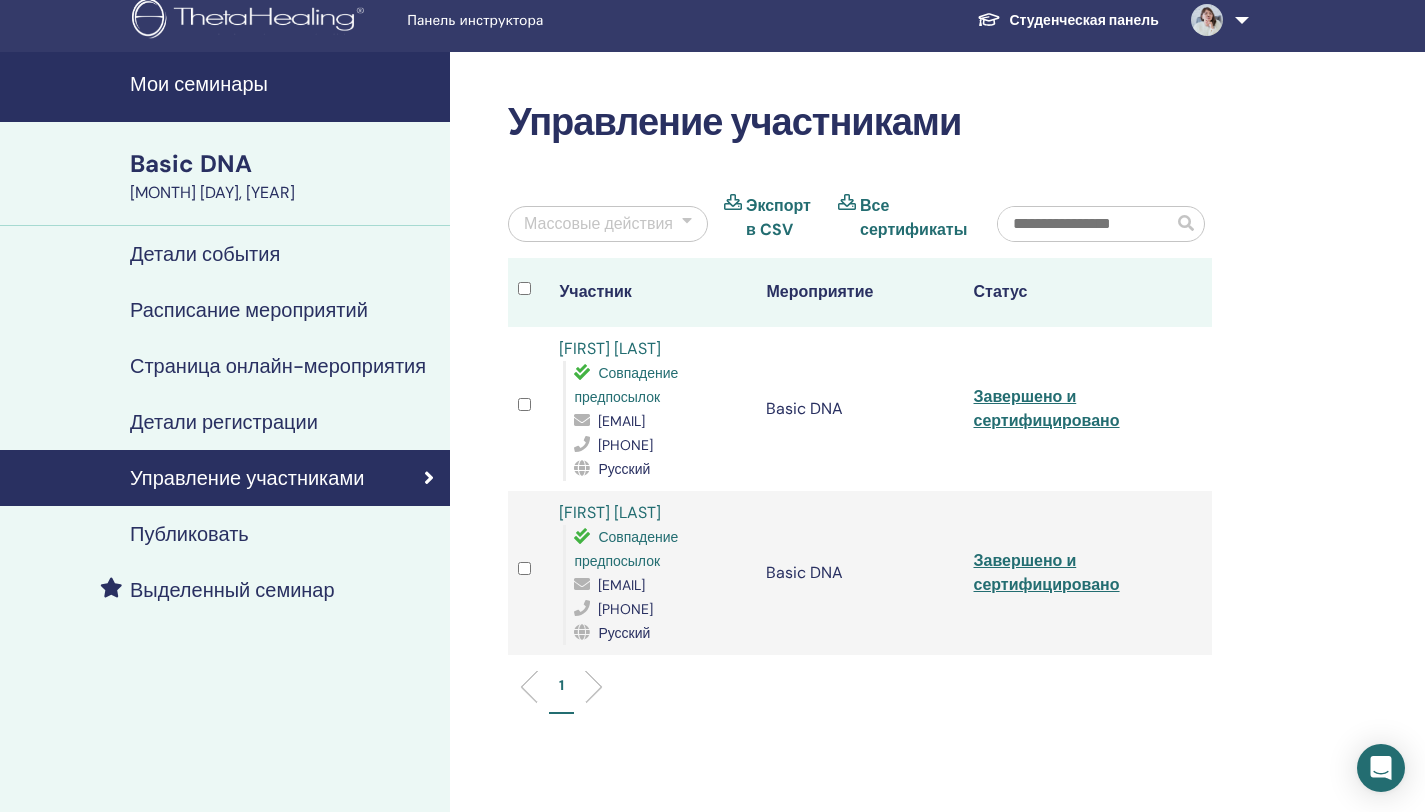 click on "Детали регистрации" at bounding box center (225, 422) 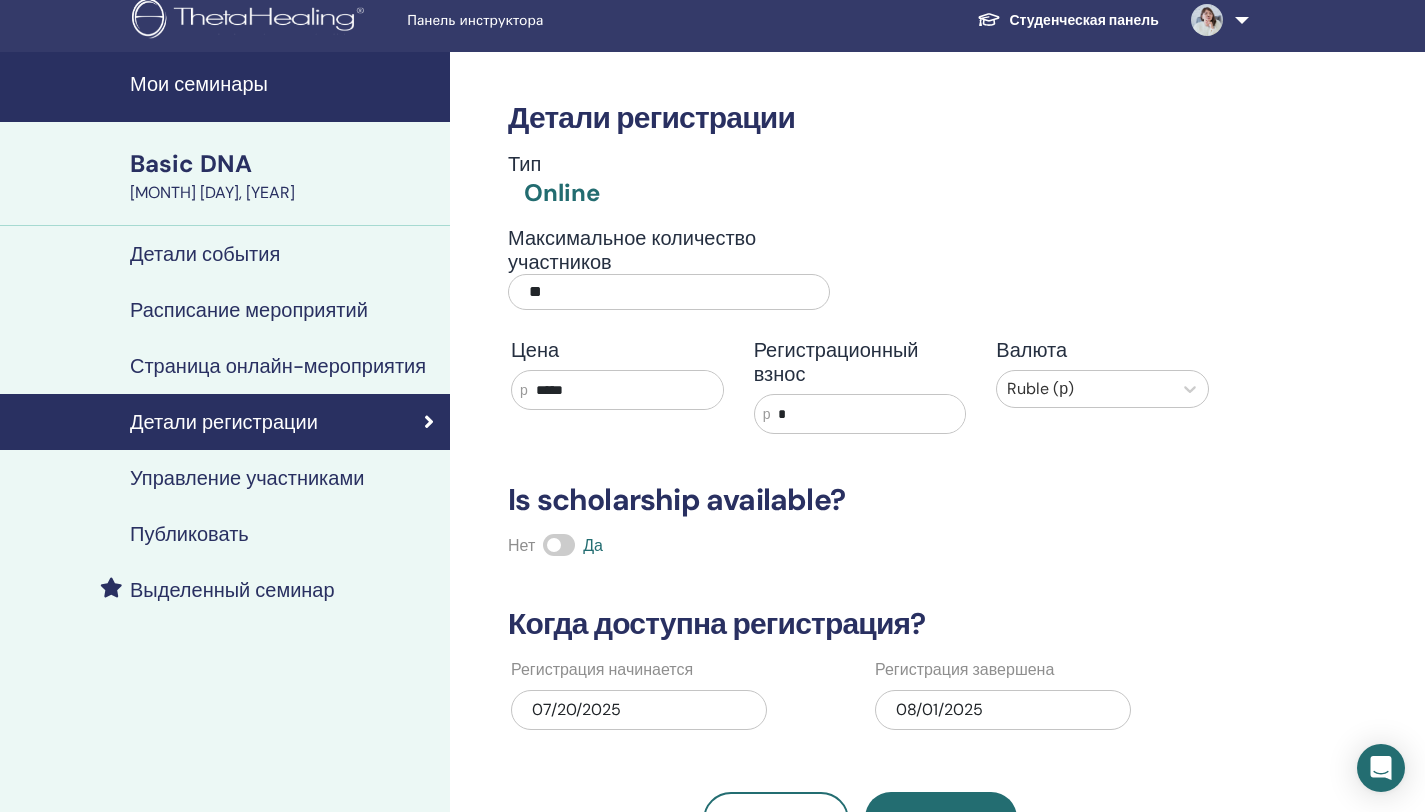 click on "Страница онлайн-мероприятия" at bounding box center [278, 366] 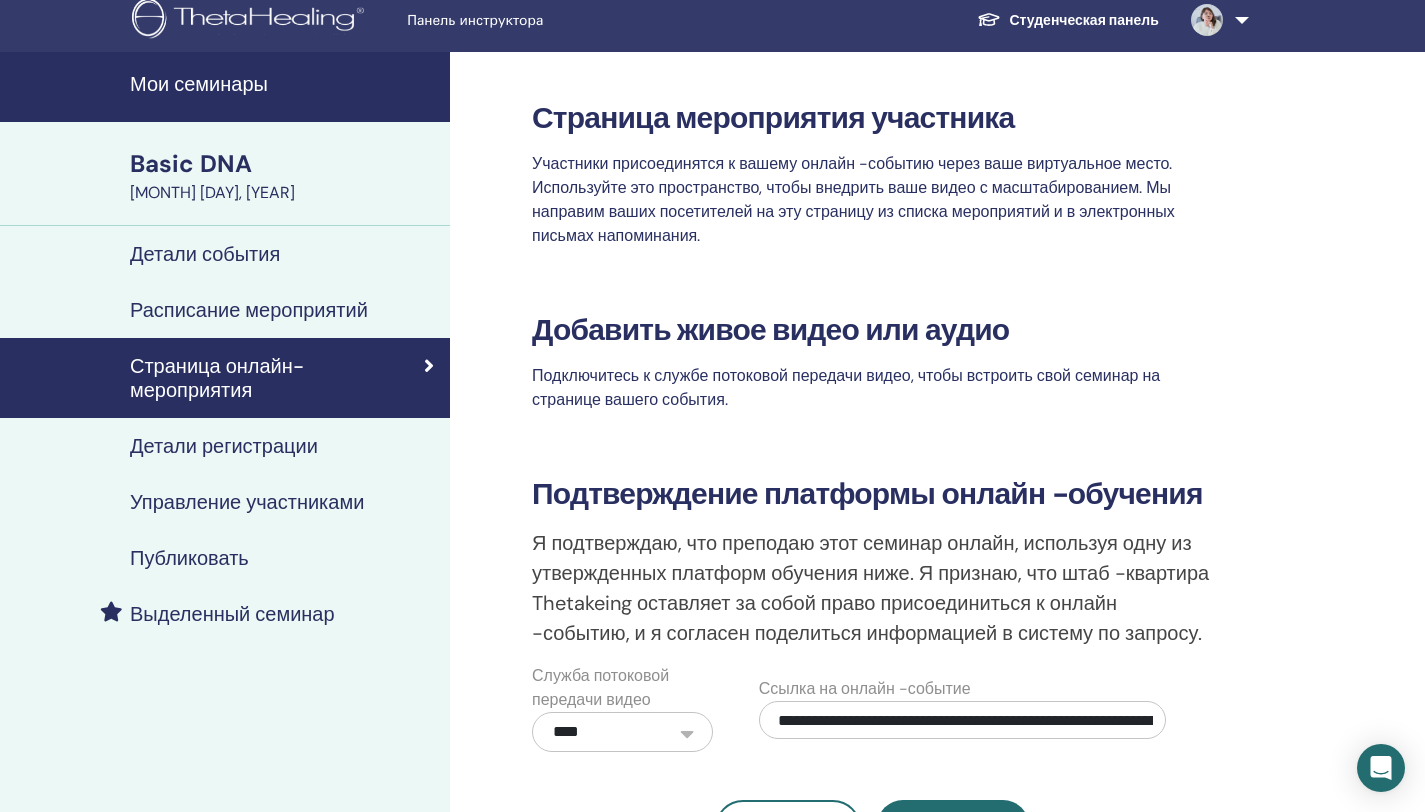 click on "Расписание мероприятий" at bounding box center (249, 310) 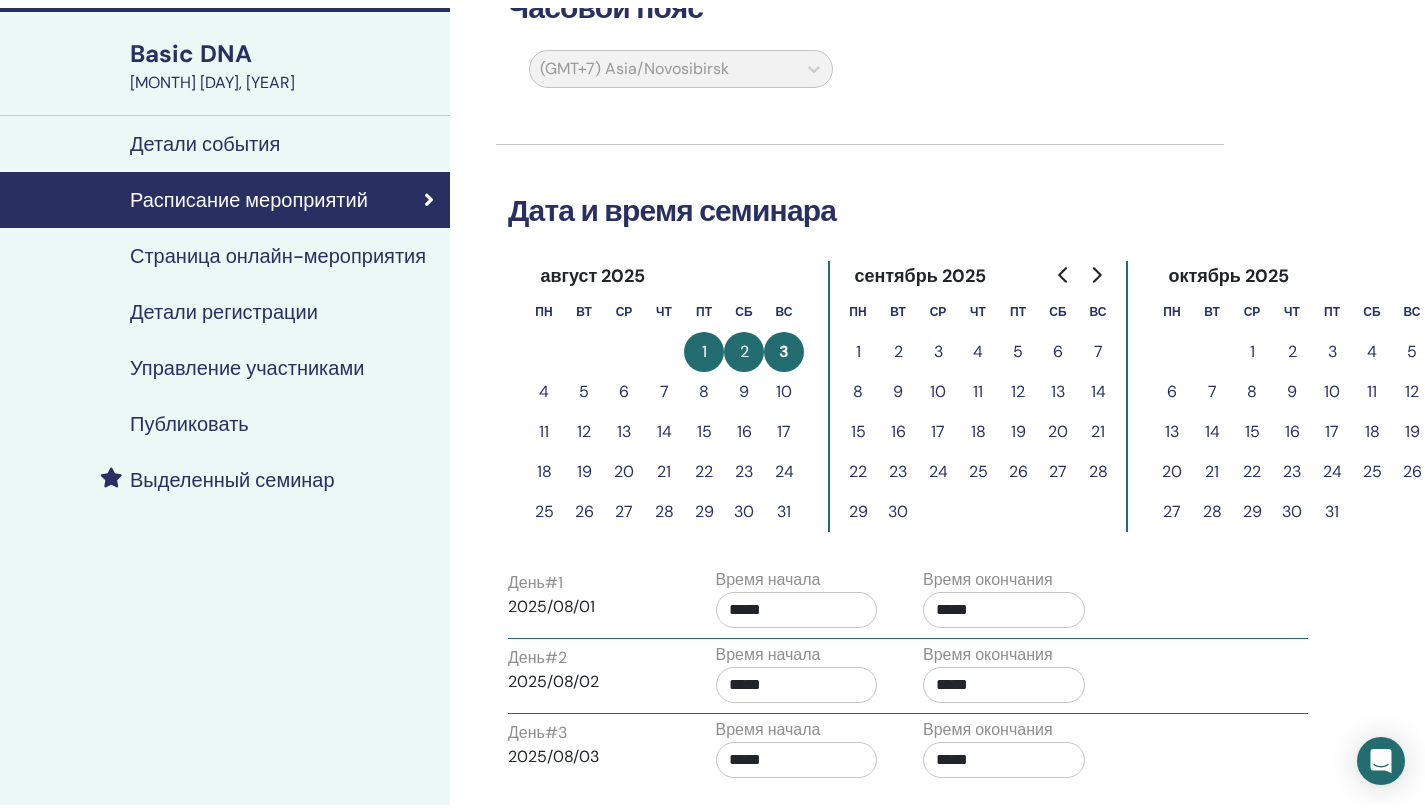 scroll, scrollTop: 57, scrollLeft: 0, axis: vertical 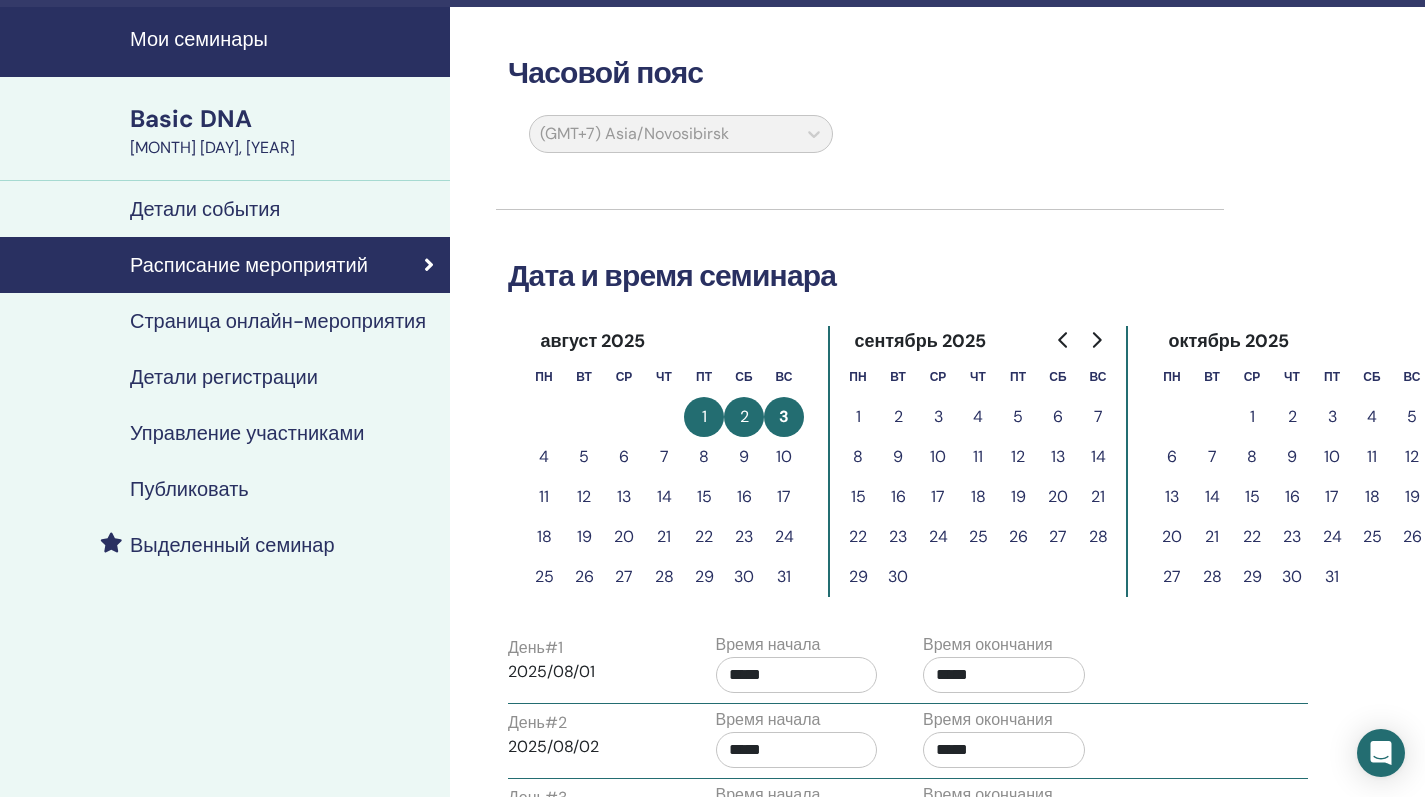 click on "Детали события" at bounding box center [205, 209] 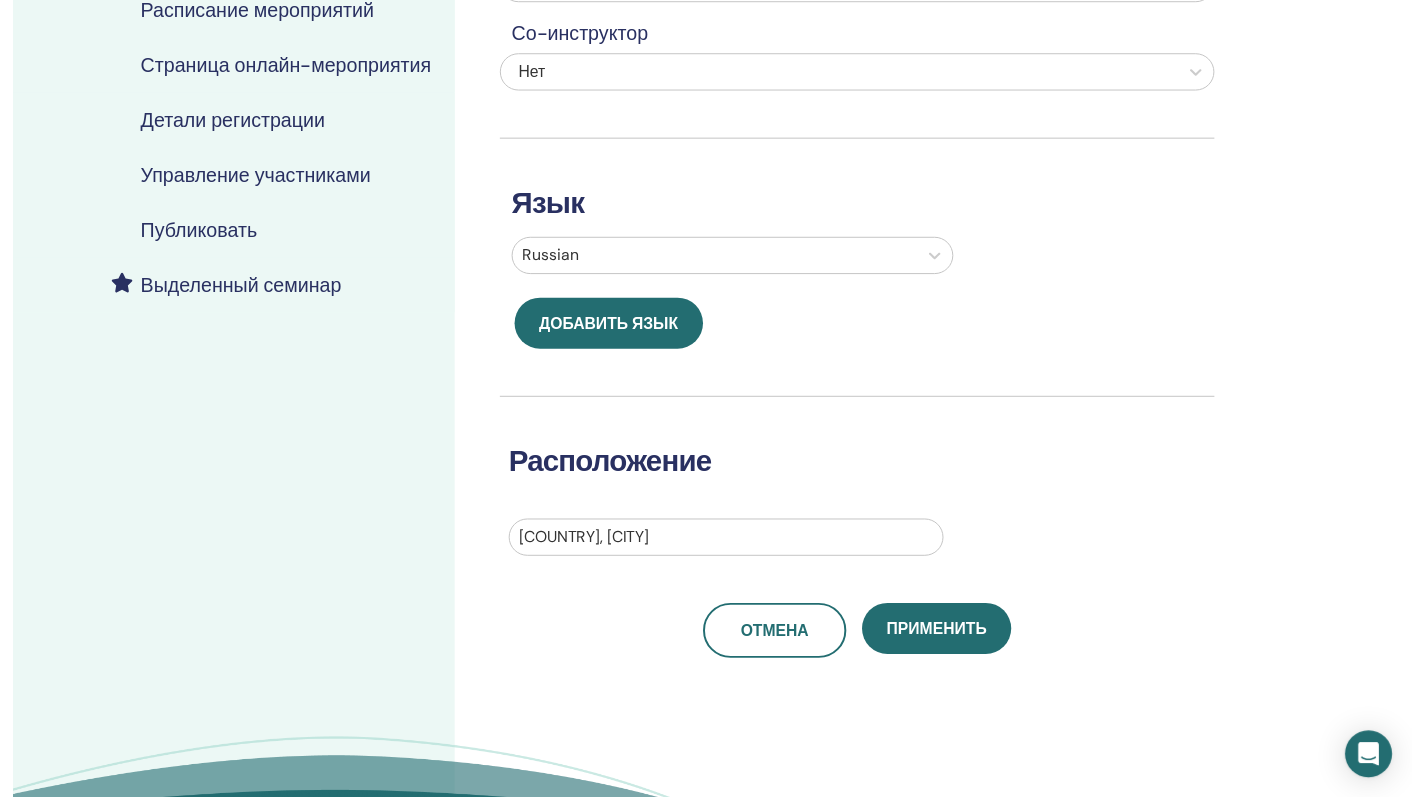 scroll, scrollTop: 75, scrollLeft: 0, axis: vertical 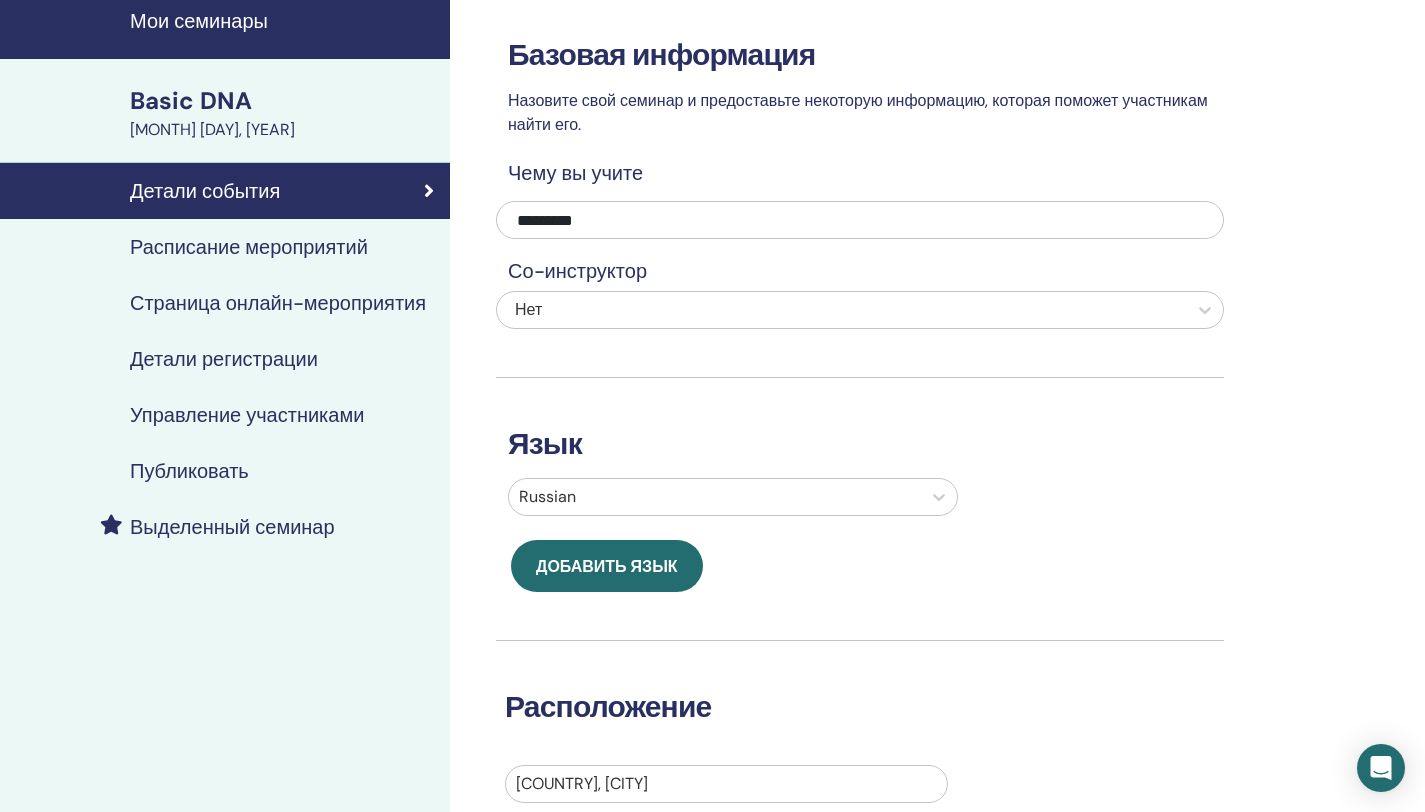 click on "Управление участниками" at bounding box center [247, 415] 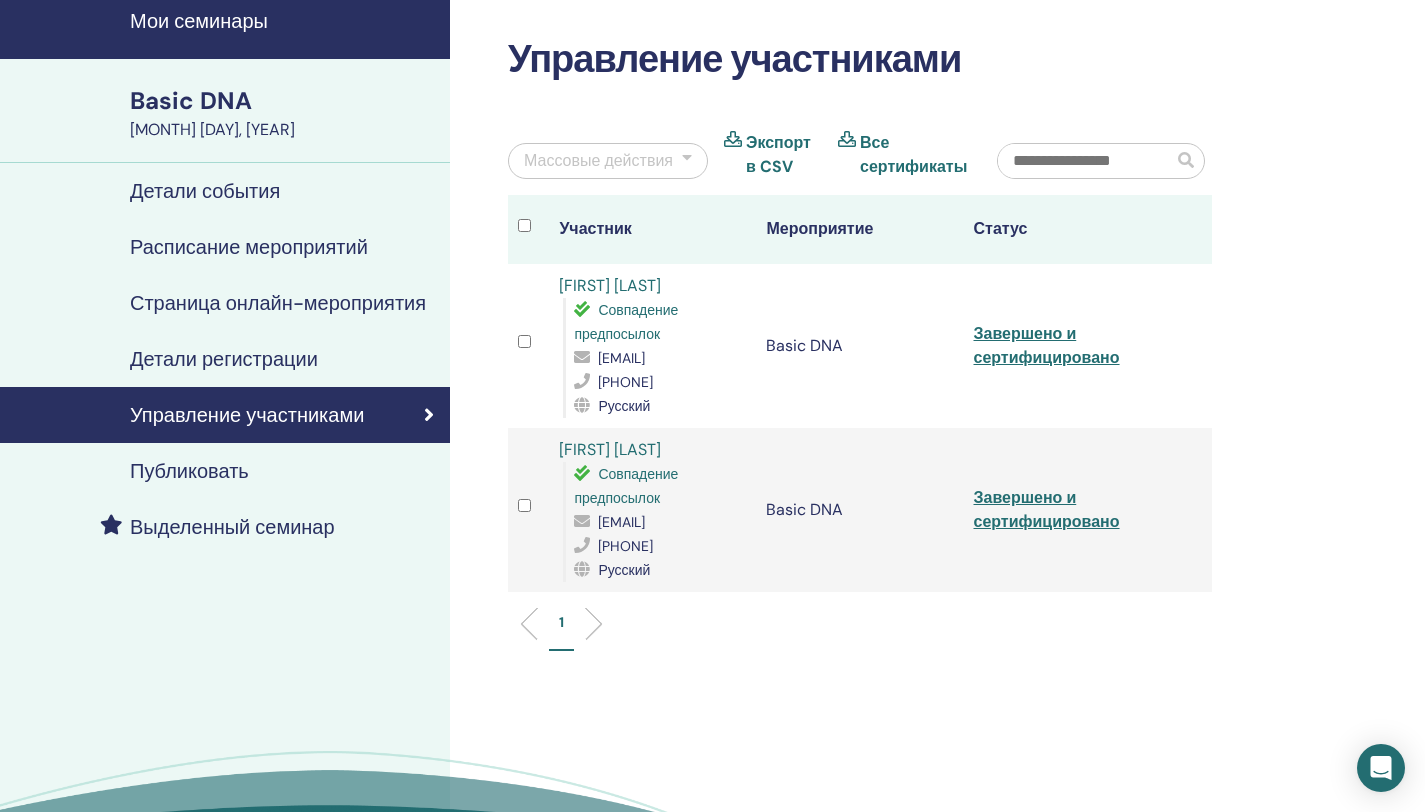 click on "Публиковать" at bounding box center (189, 471) 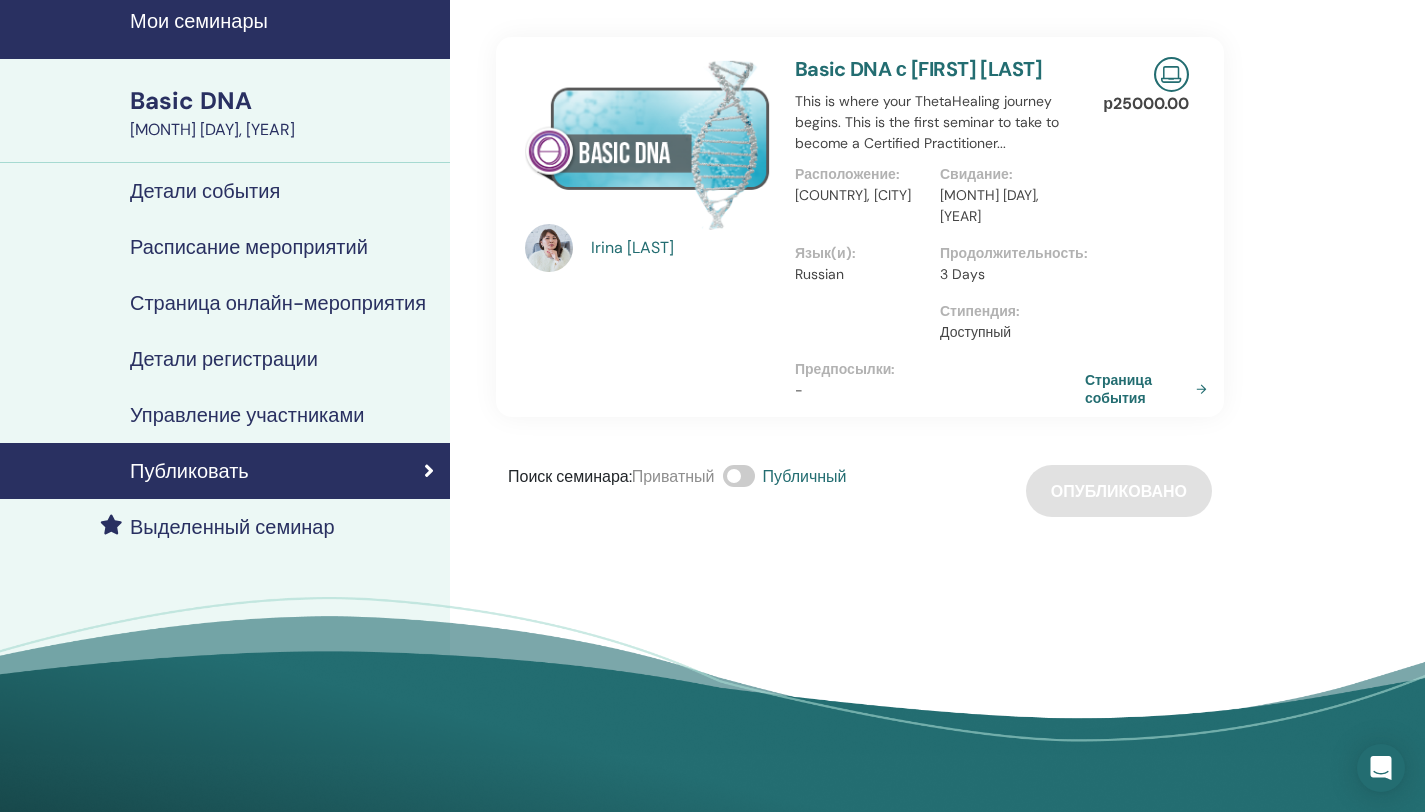 click on "Выделенный семинар" at bounding box center [232, 527] 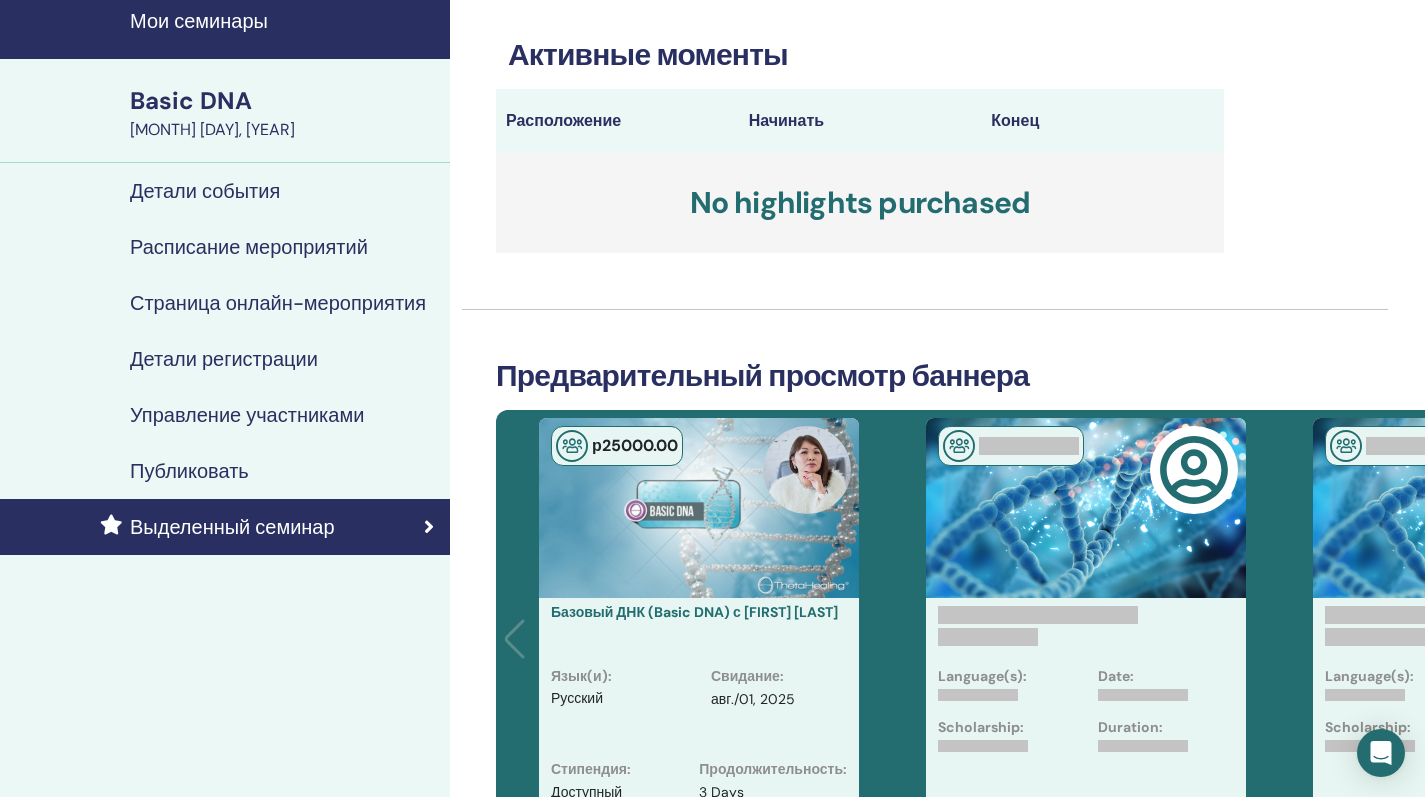 click on "Детали регистрации" at bounding box center (224, 359) 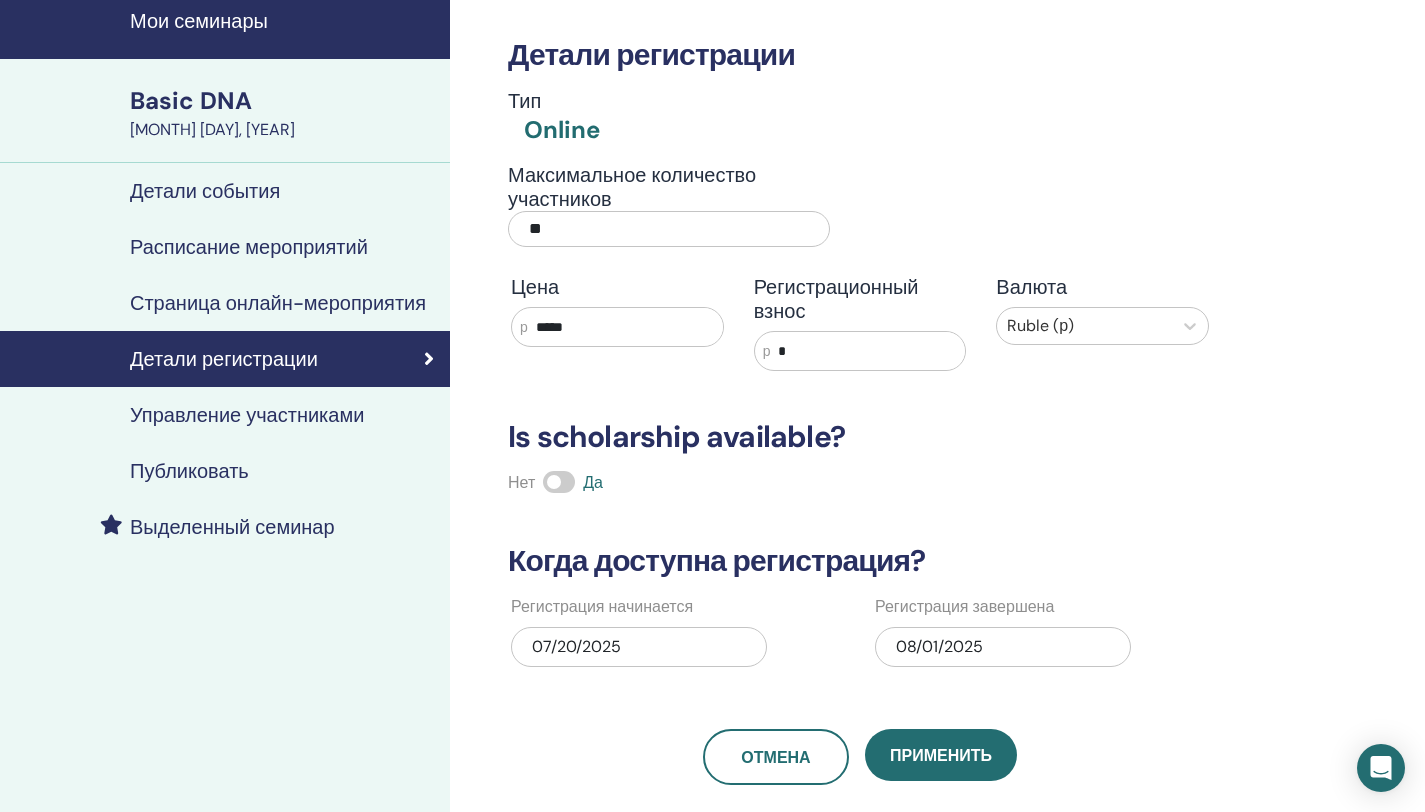 click on "Страница онлайн-мероприятия" at bounding box center [278, 303] 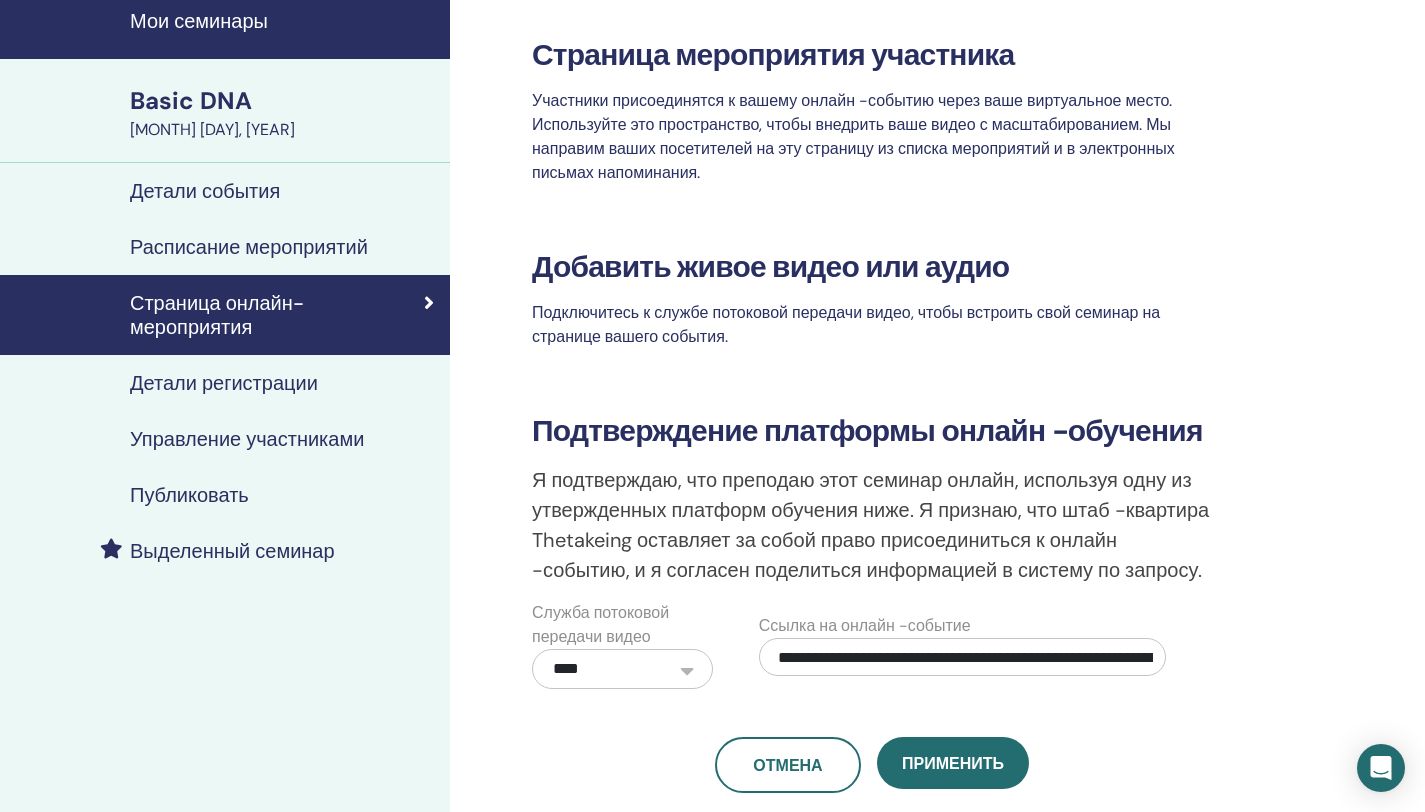 click on "Расписание мероприятий" at bounding box center [249, 247] 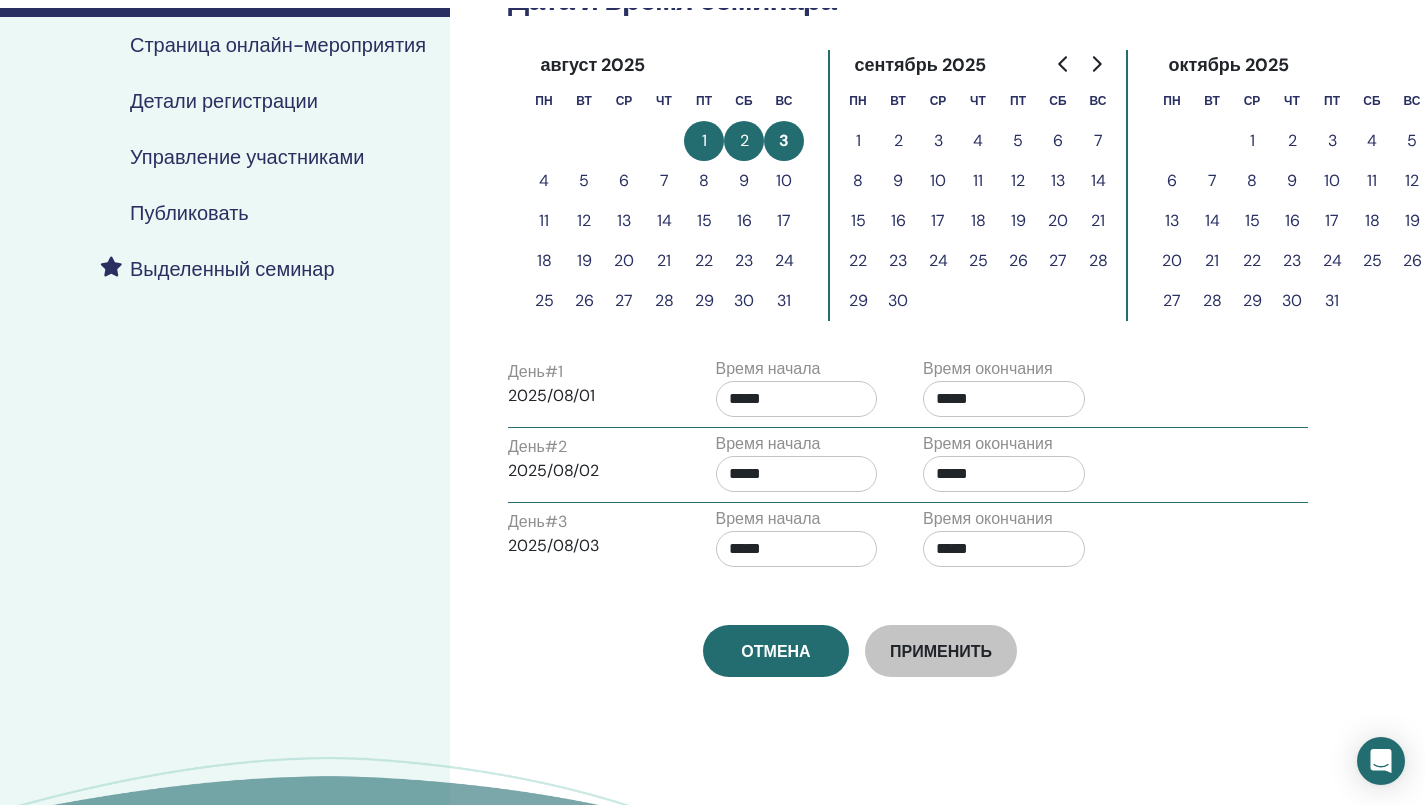 scroll, scrollTop: 14, scrollLeft: 0, axis: vertical 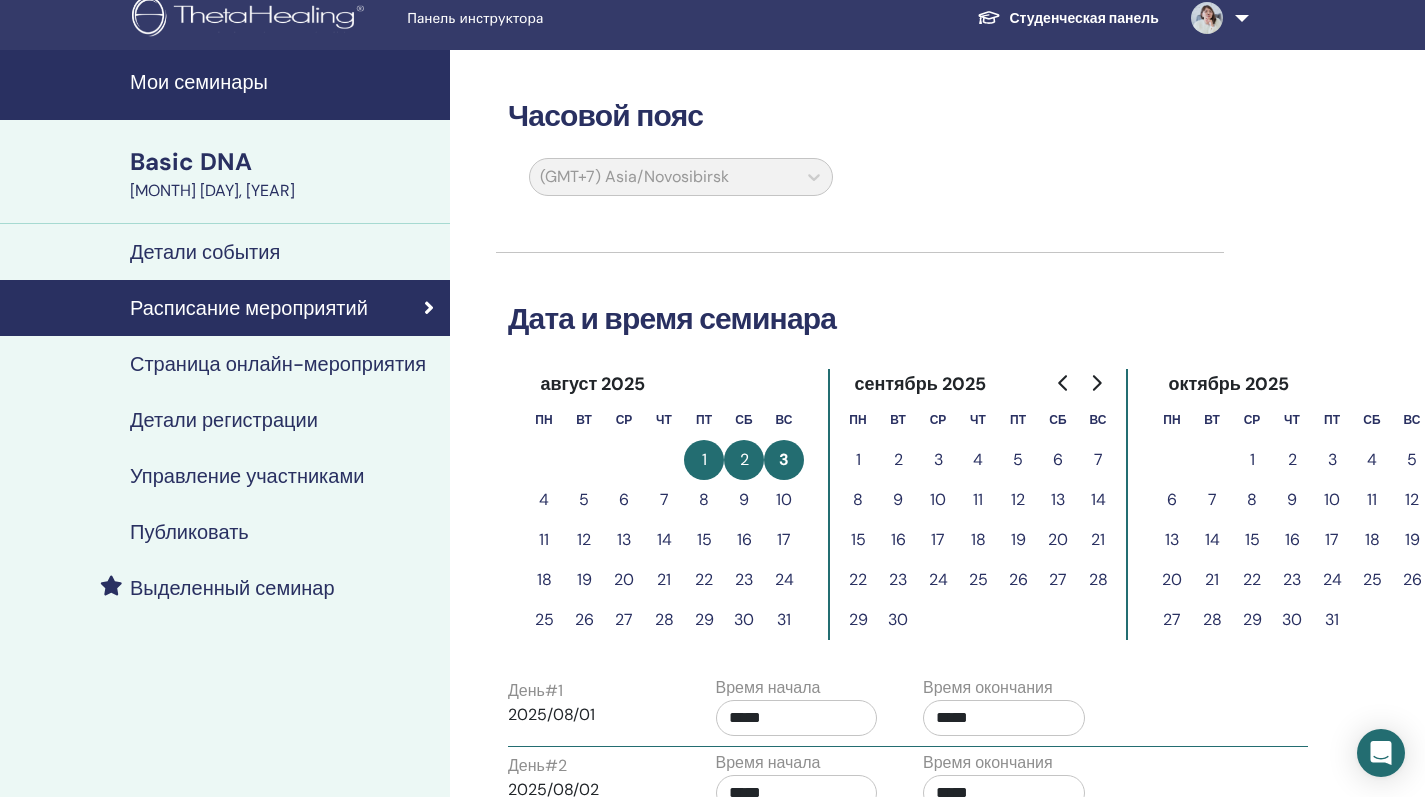 click on "Детали события" at bounding box center (205, 252) 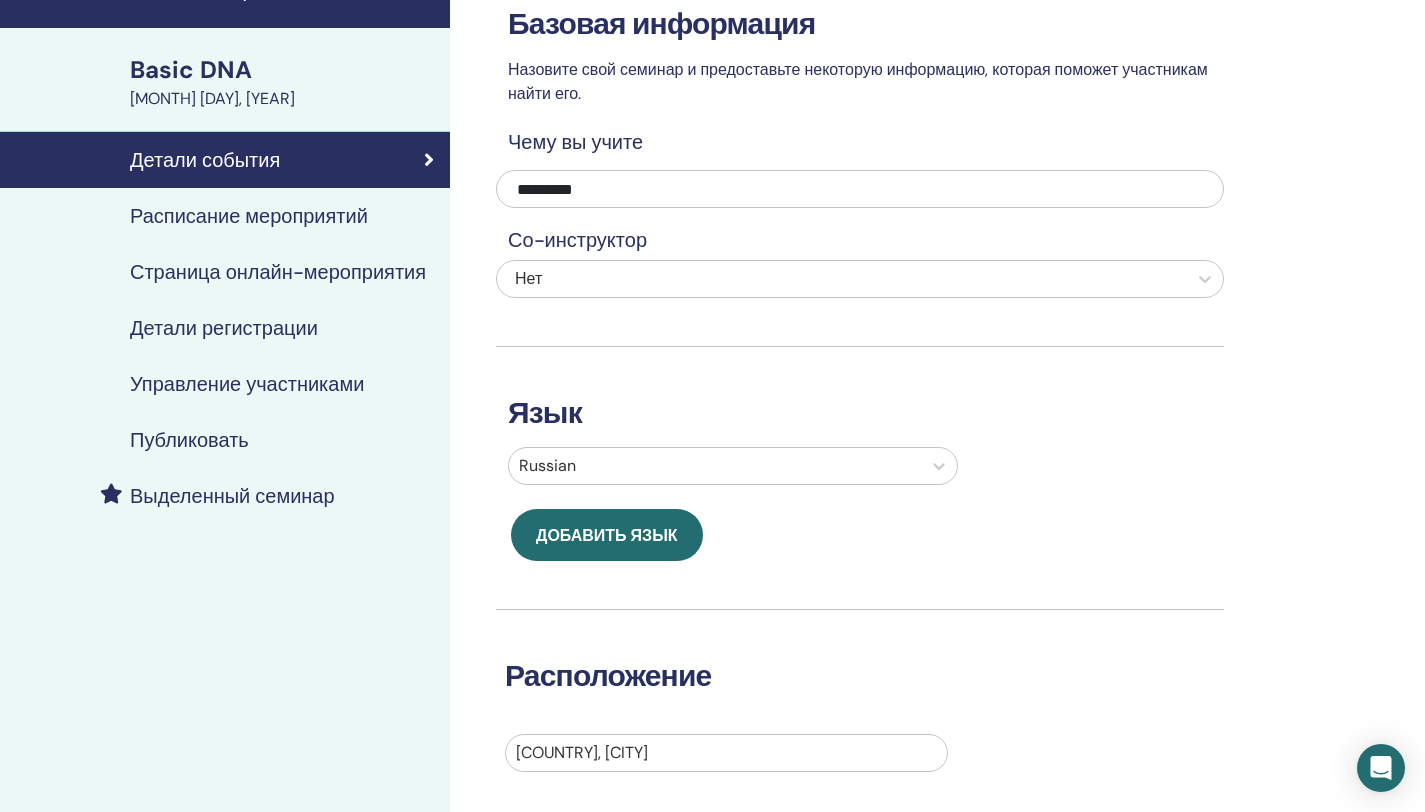 scroll, scrollTop: 102, scrollLeft: 0, axis: vertical 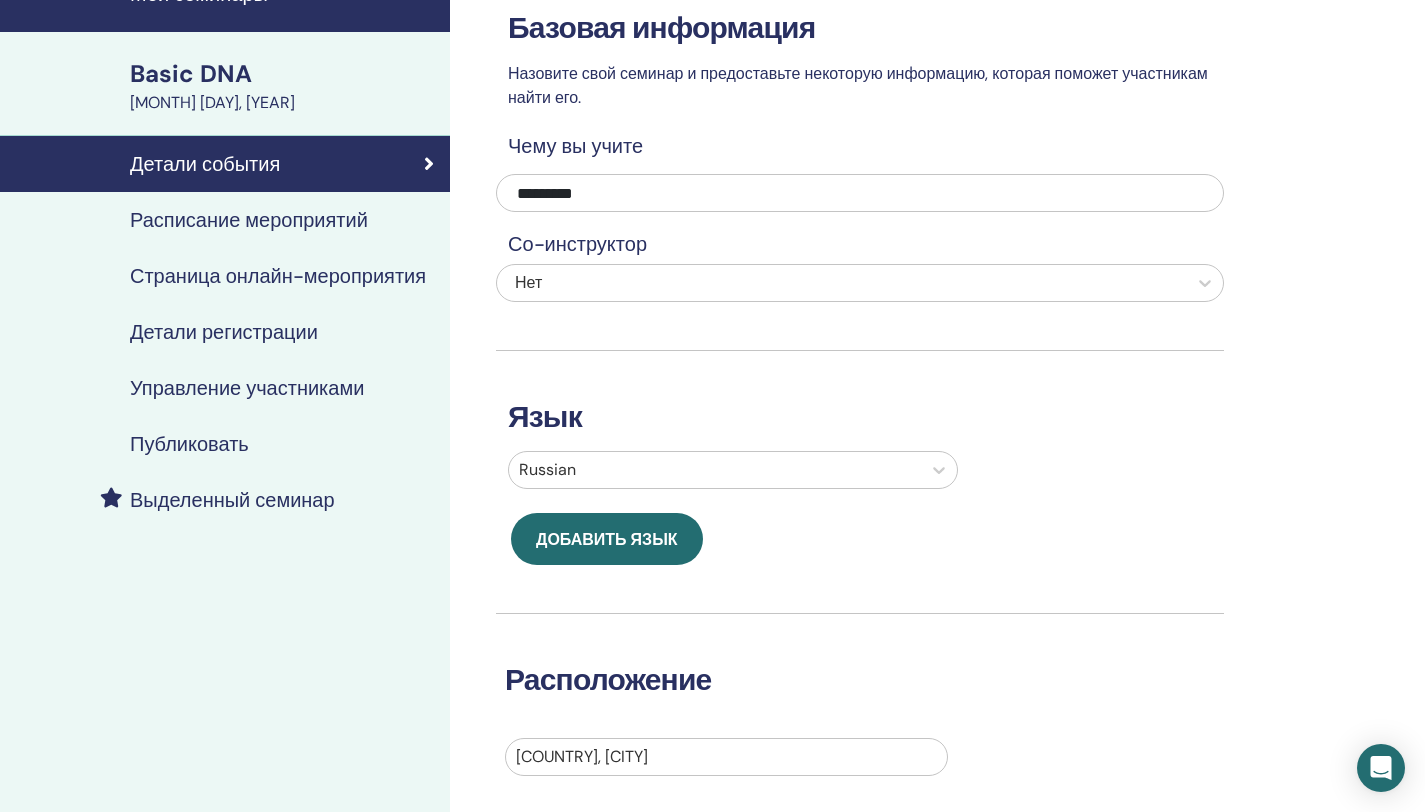 click on "Страница онлайн-мероприятия" at bounding box center [278, 276] 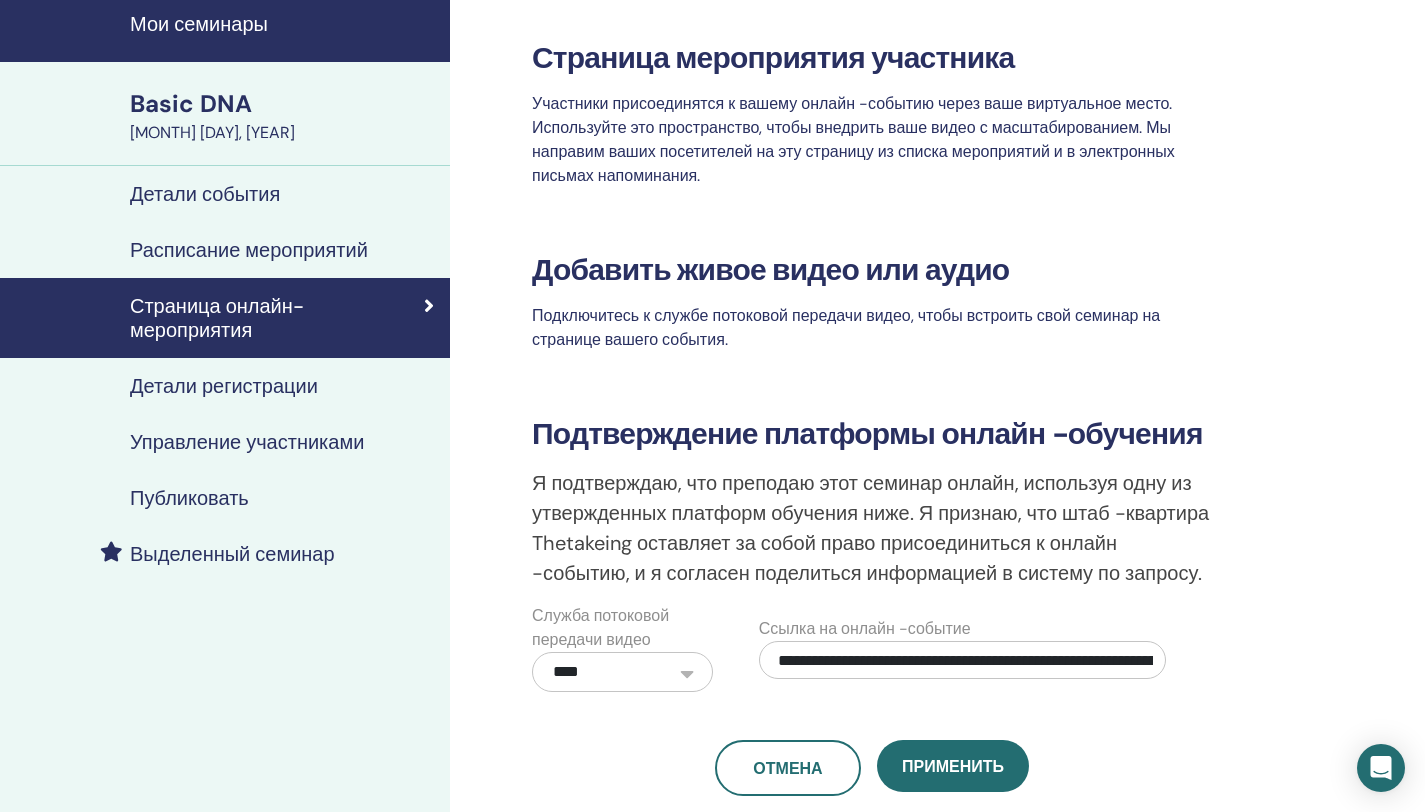 scroll, scrollTop: 71, scrollLeft: 0, axis: vertical 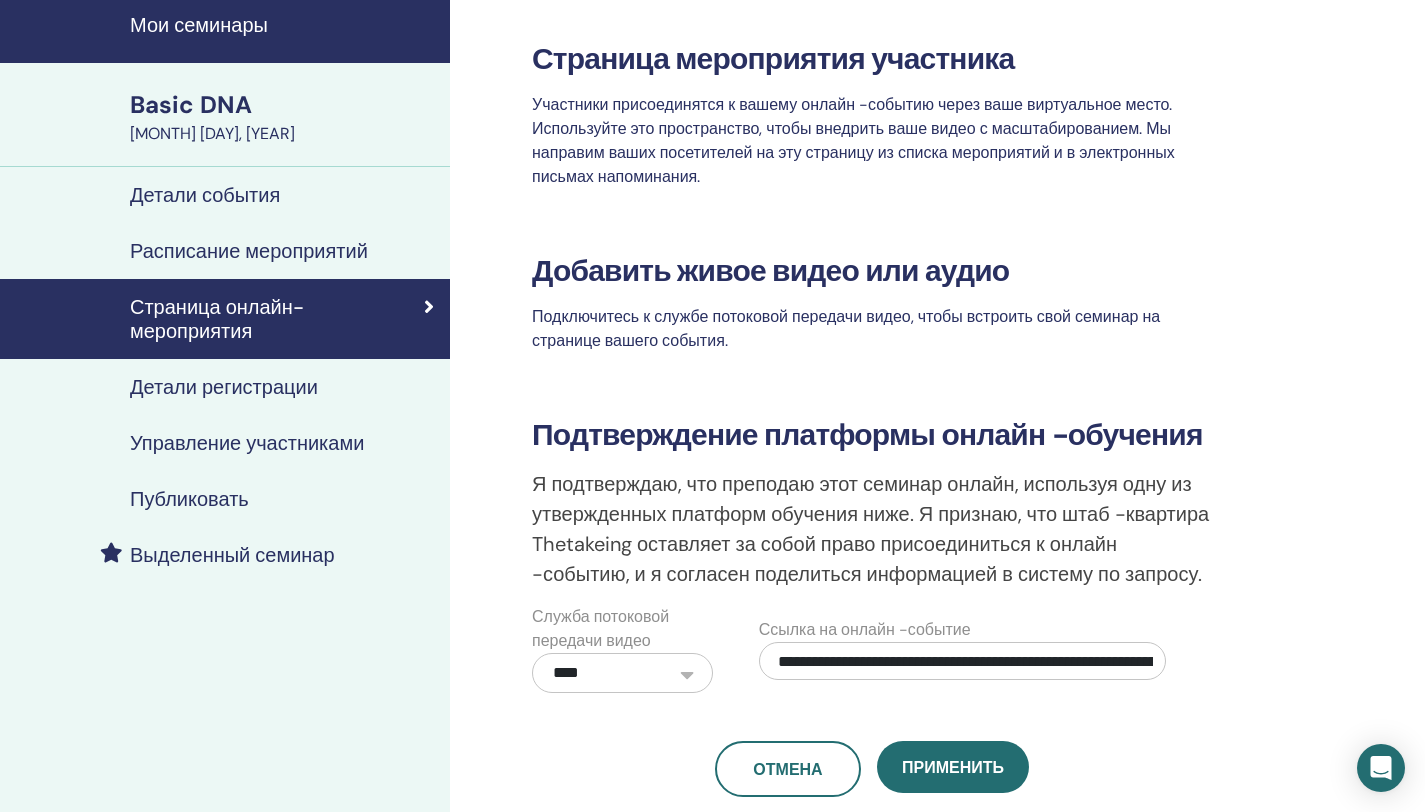 click on "Расписание мероприятий" at bounding box center (249, 251) 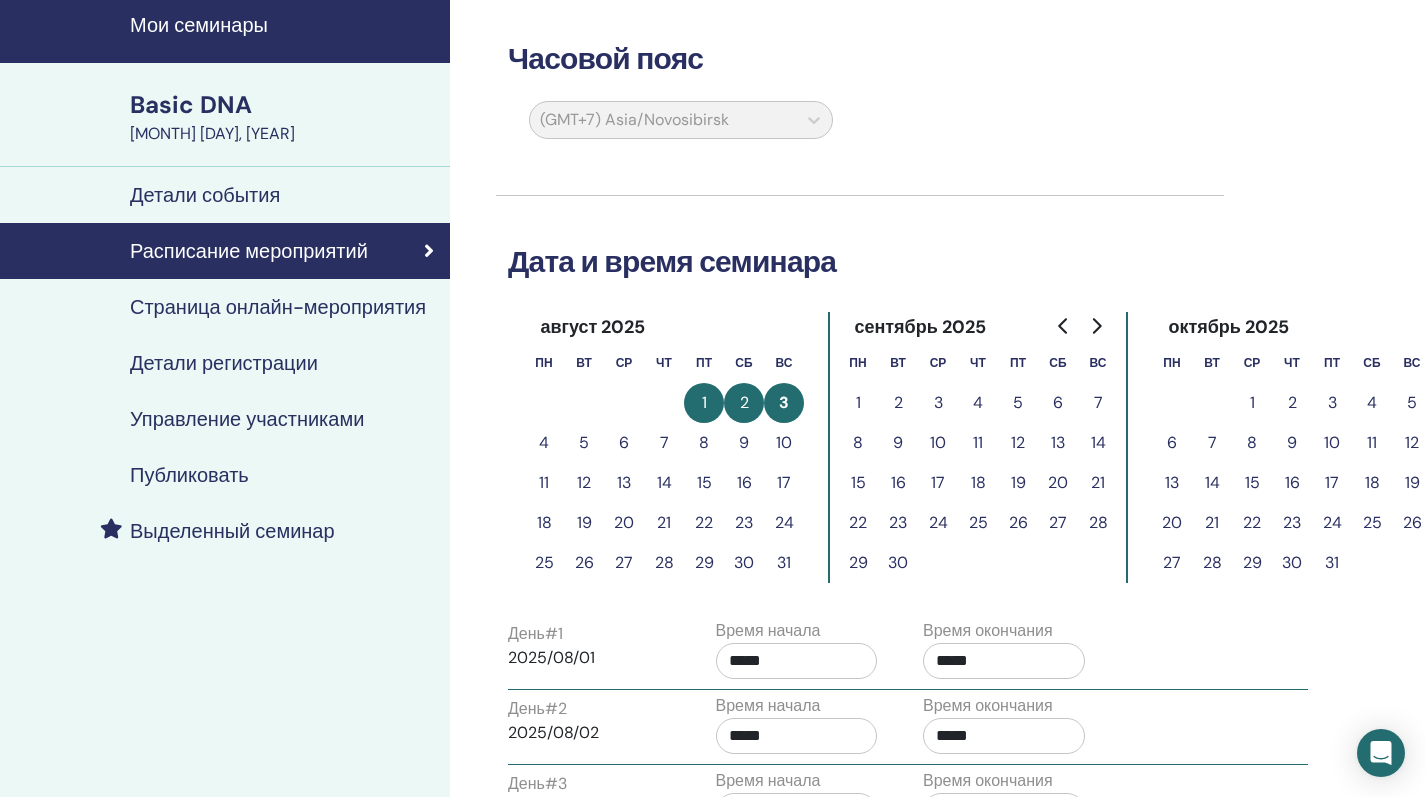 click on "Детали события" at bounding box center (205, 195) 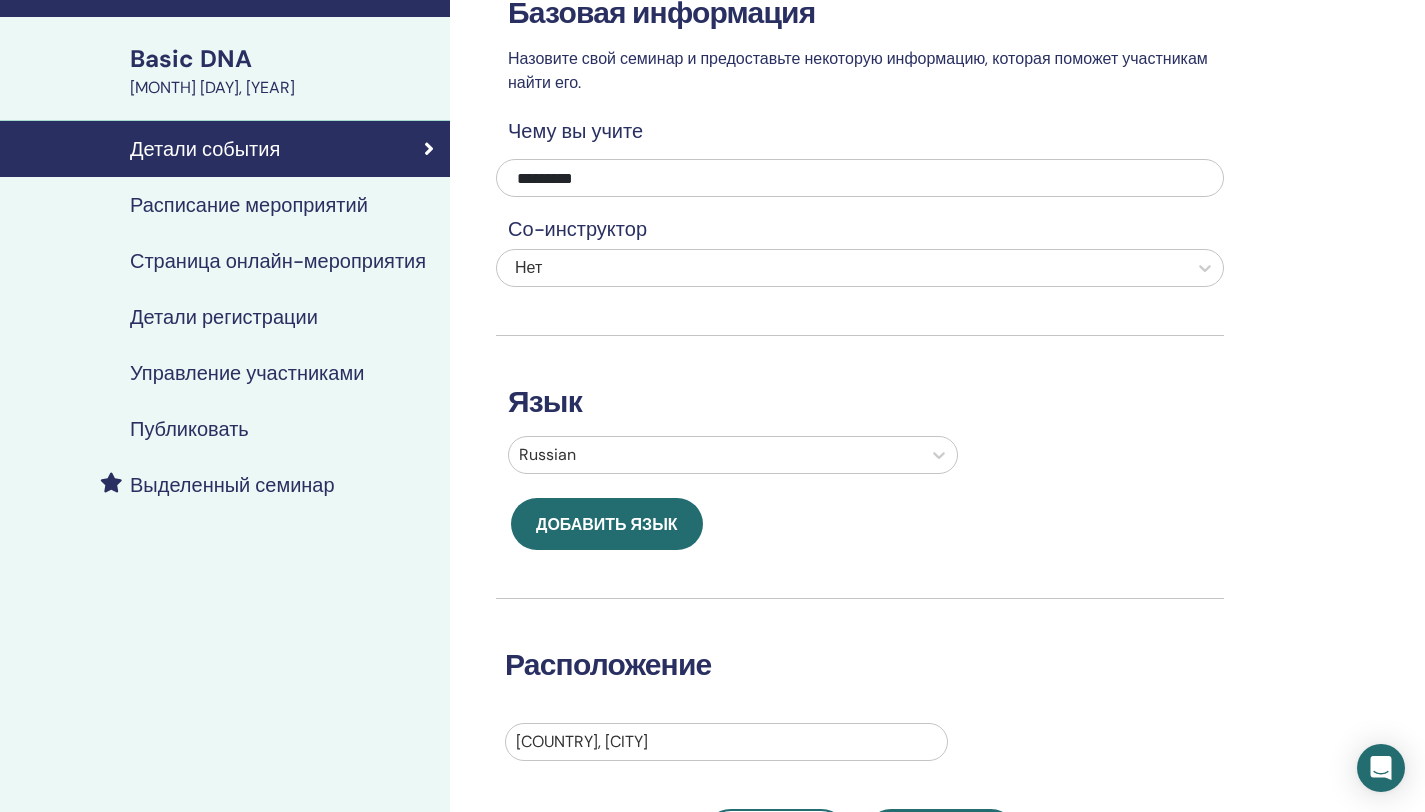 scroll, scrollTop: 0, scrollLeft: 0, axis: both 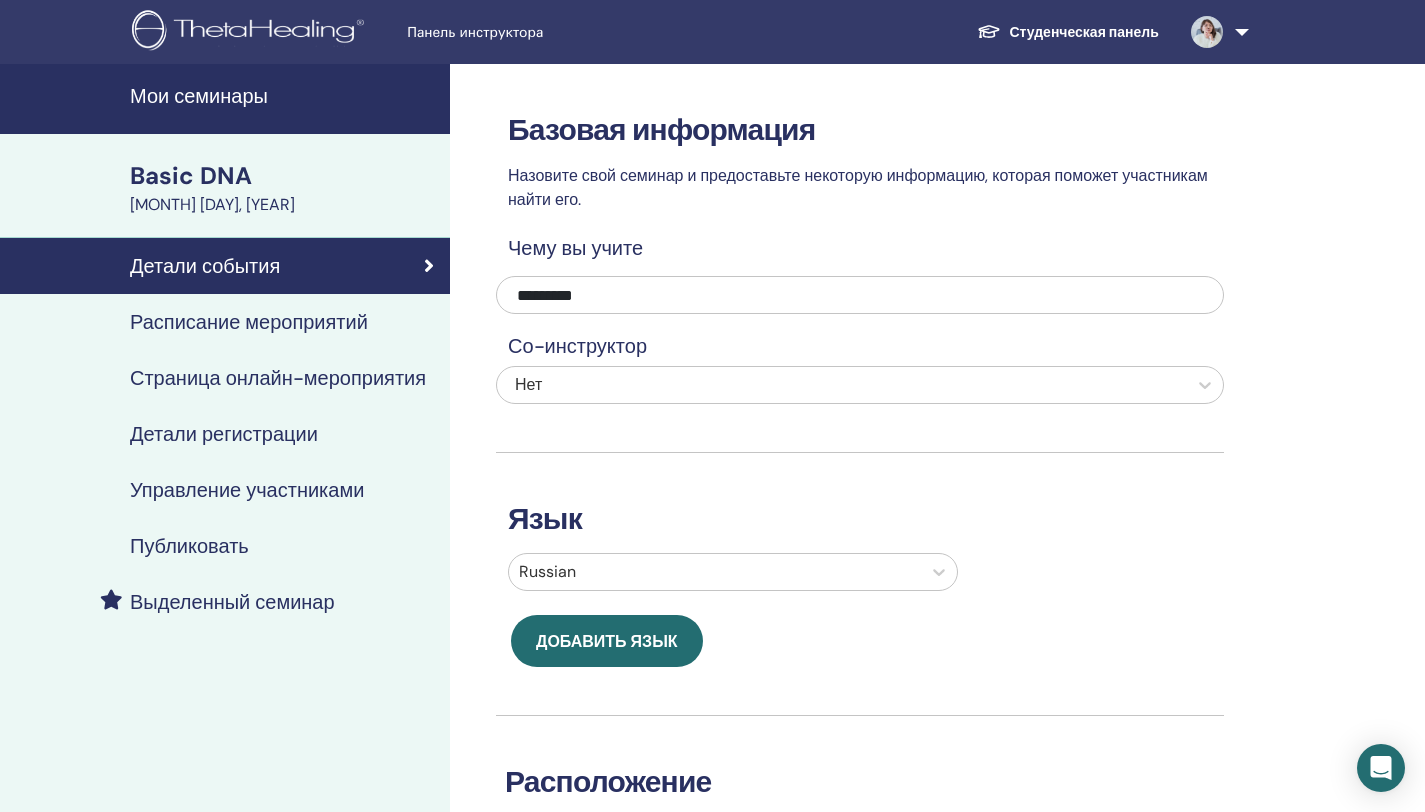 click on "Basic DNA" at bounding box center [284, 176] 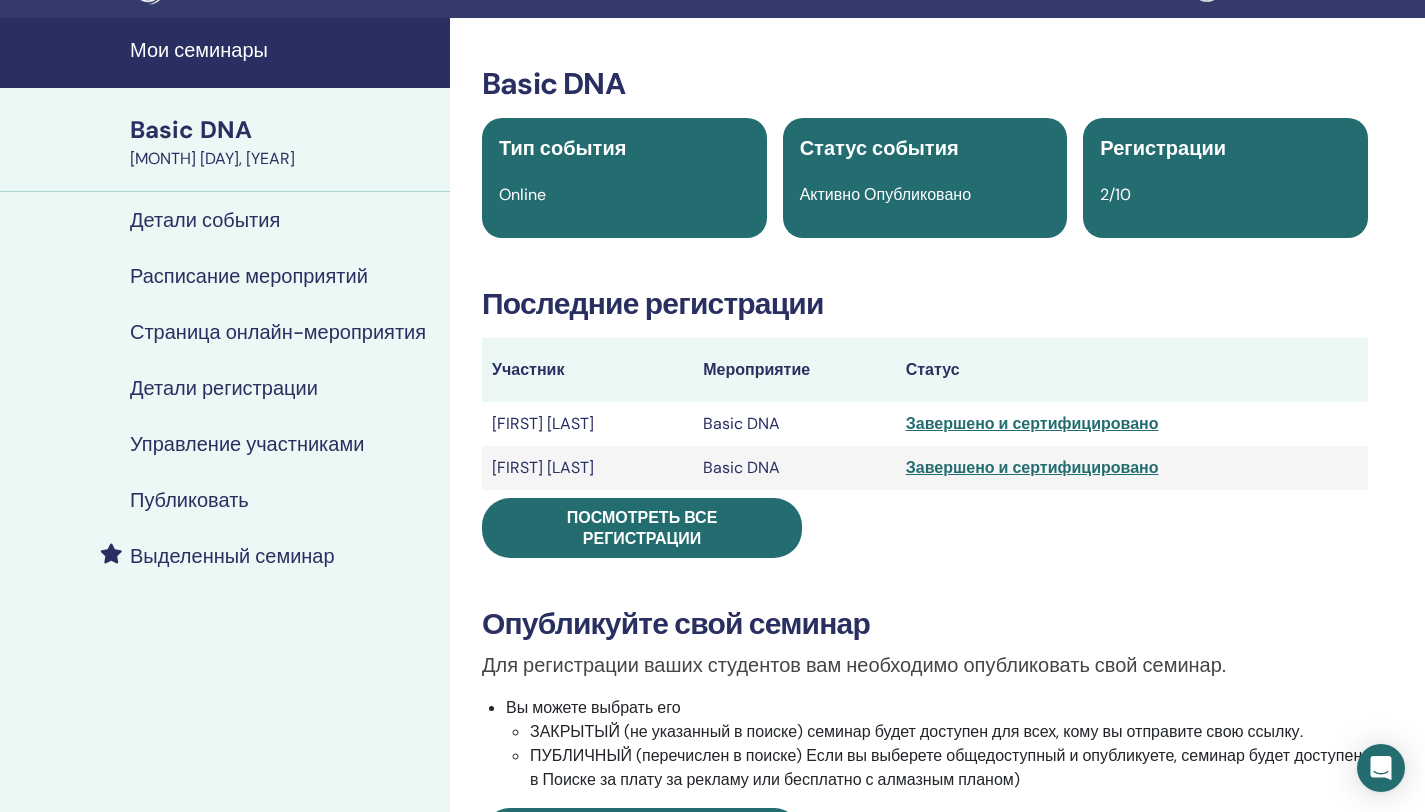 scroll, scrollTop: 0, scrollLeft: 0, axis: both 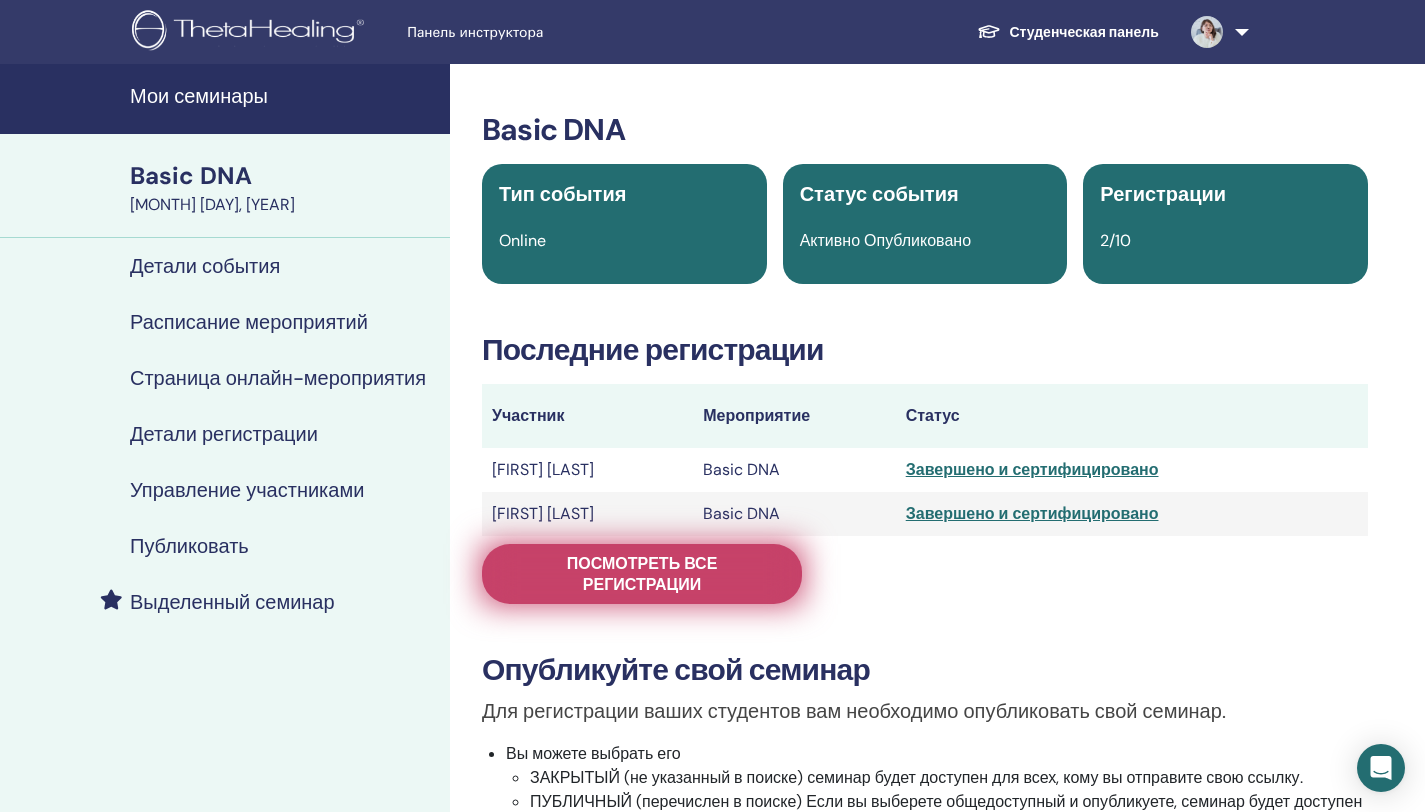 click on "Посмотреть все регистрации" at bounding box center [642, 574] 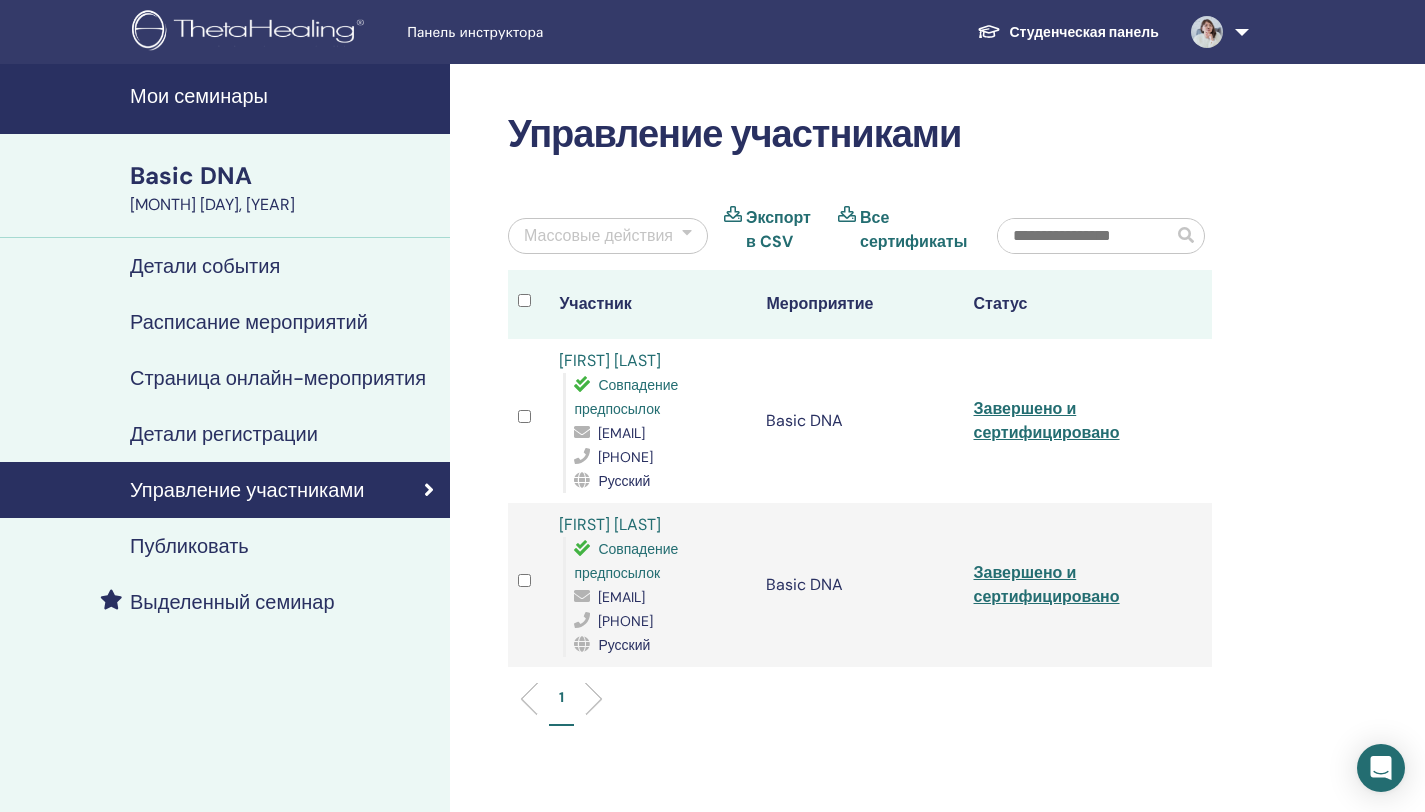 click on "Публиковать" at bounding box center (225, 546) 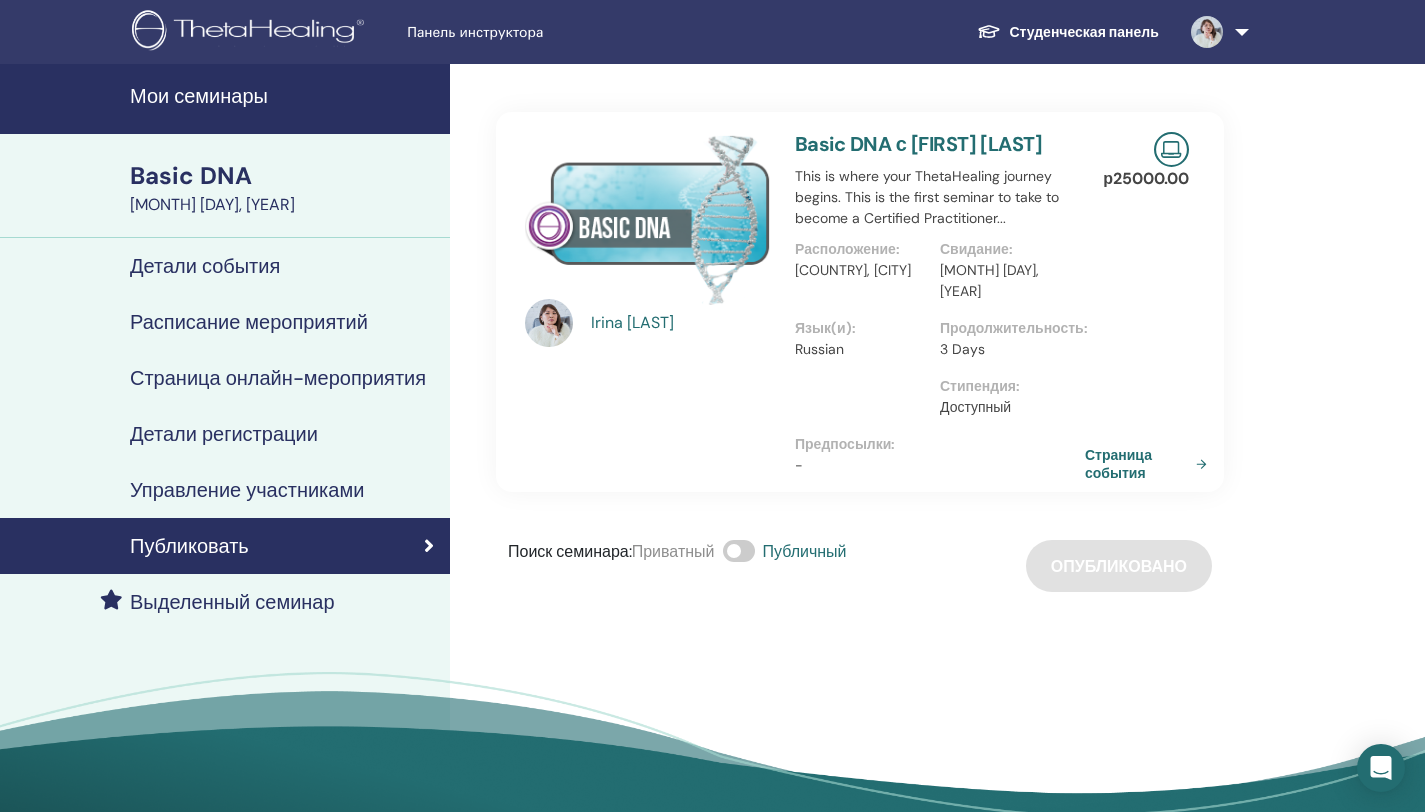 click on "Управление участниками" at bounding box center (247, 490) 